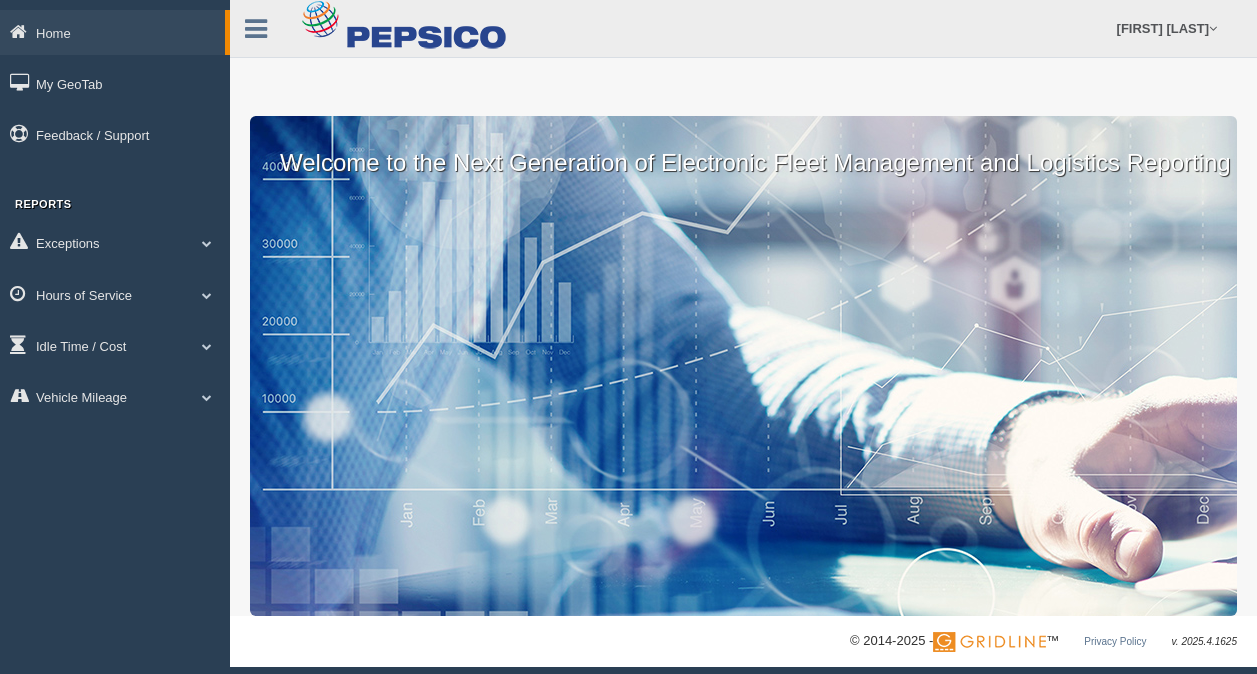 scroll, scrollTop: 0, scrollLeft: 0, axis: both 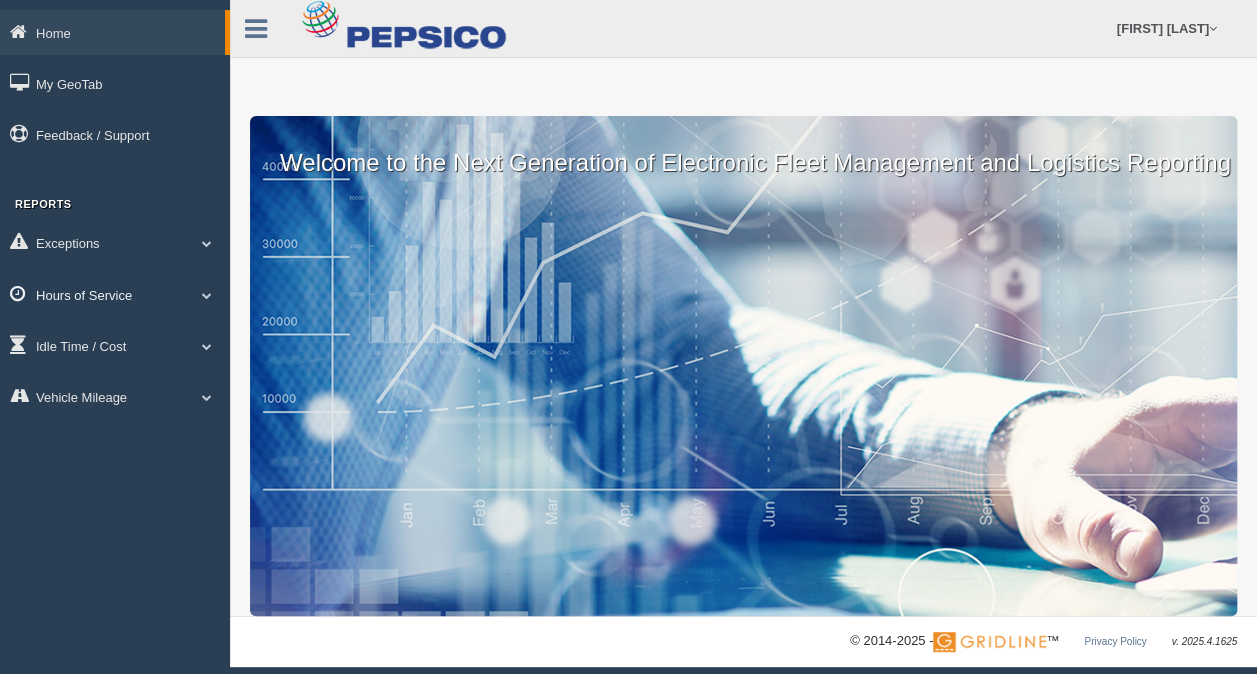 click on "Hours of Service" at bounding box center (115, 294) 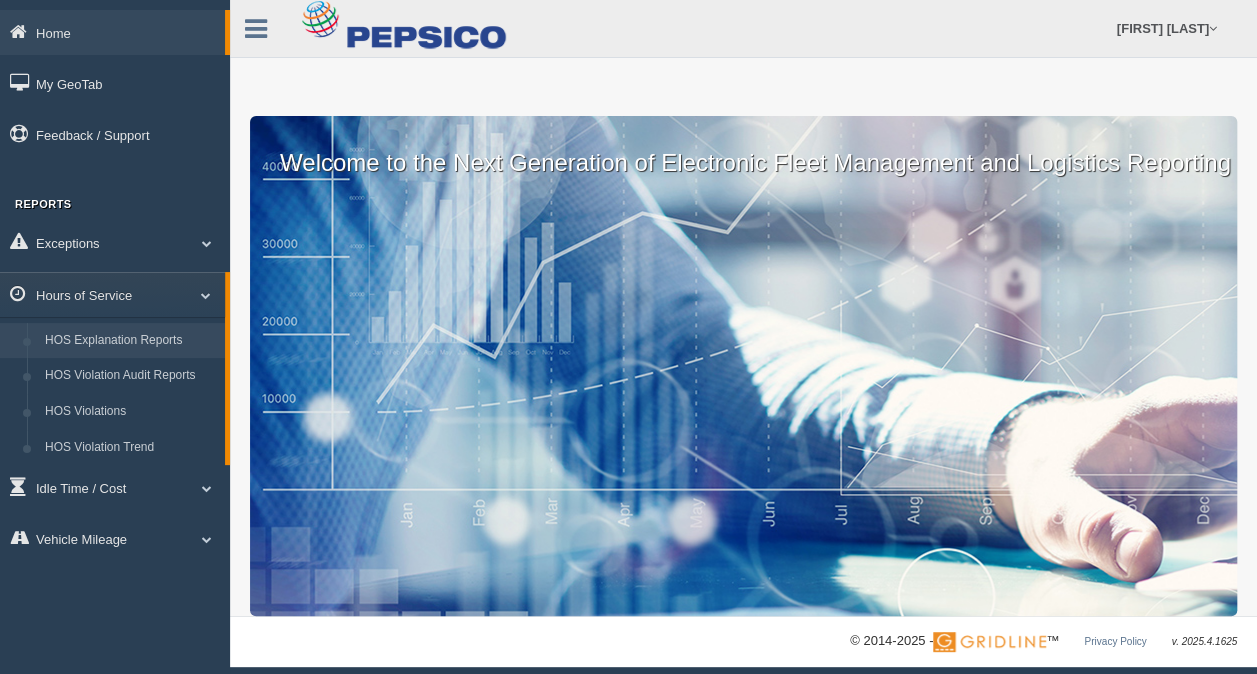 click on "HOS Explanation Reports" at bounding box center [130, 341] 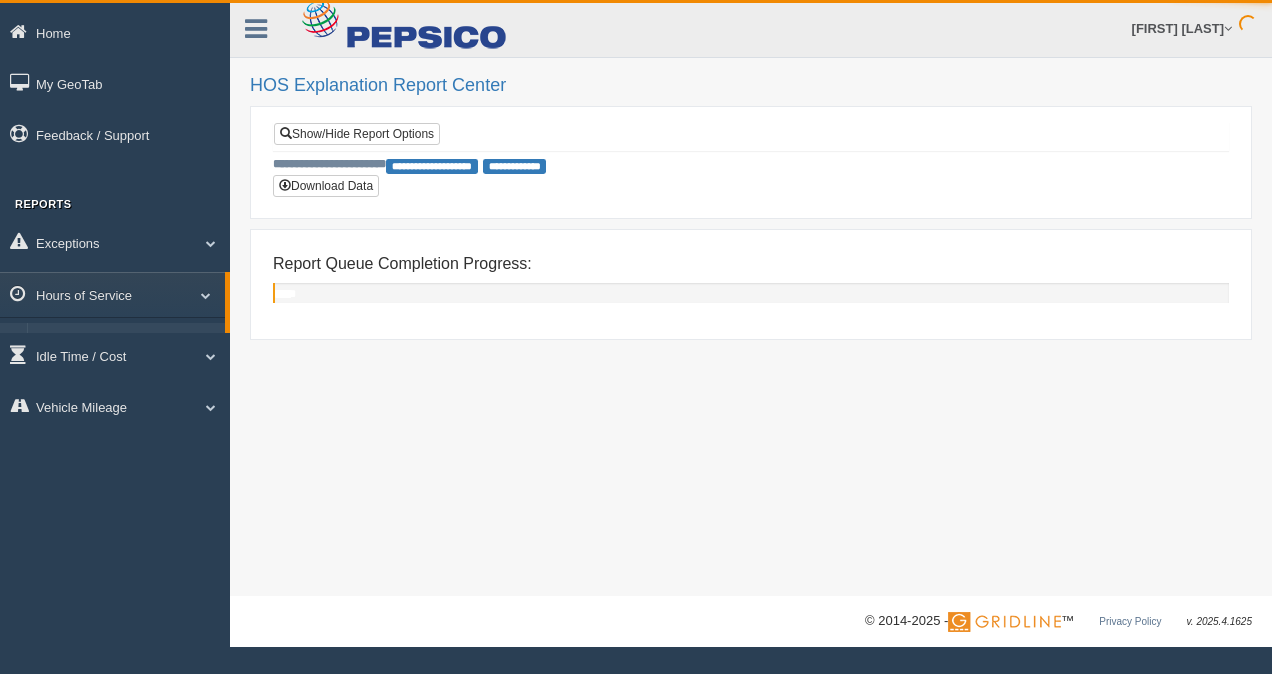 scroll, scrollTop: 0, scrollLeft: 0, axis: both 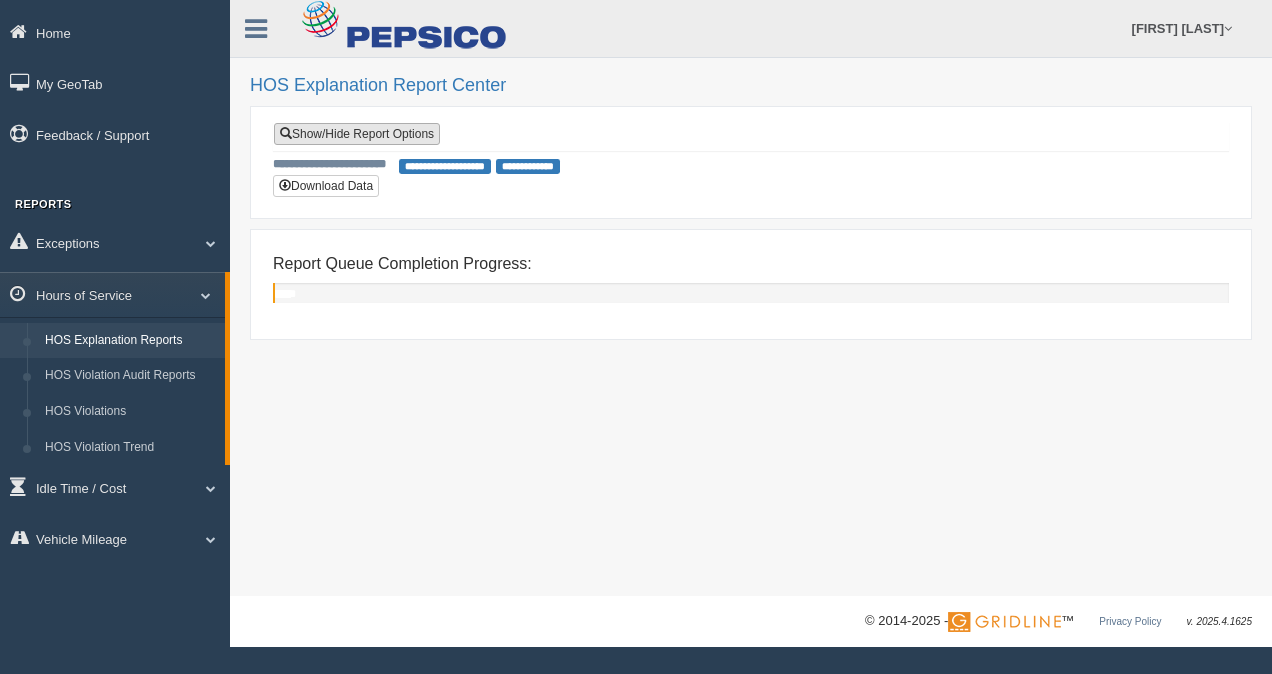 click on "Show/Hide Report Options" at bounding box center [357, 134] 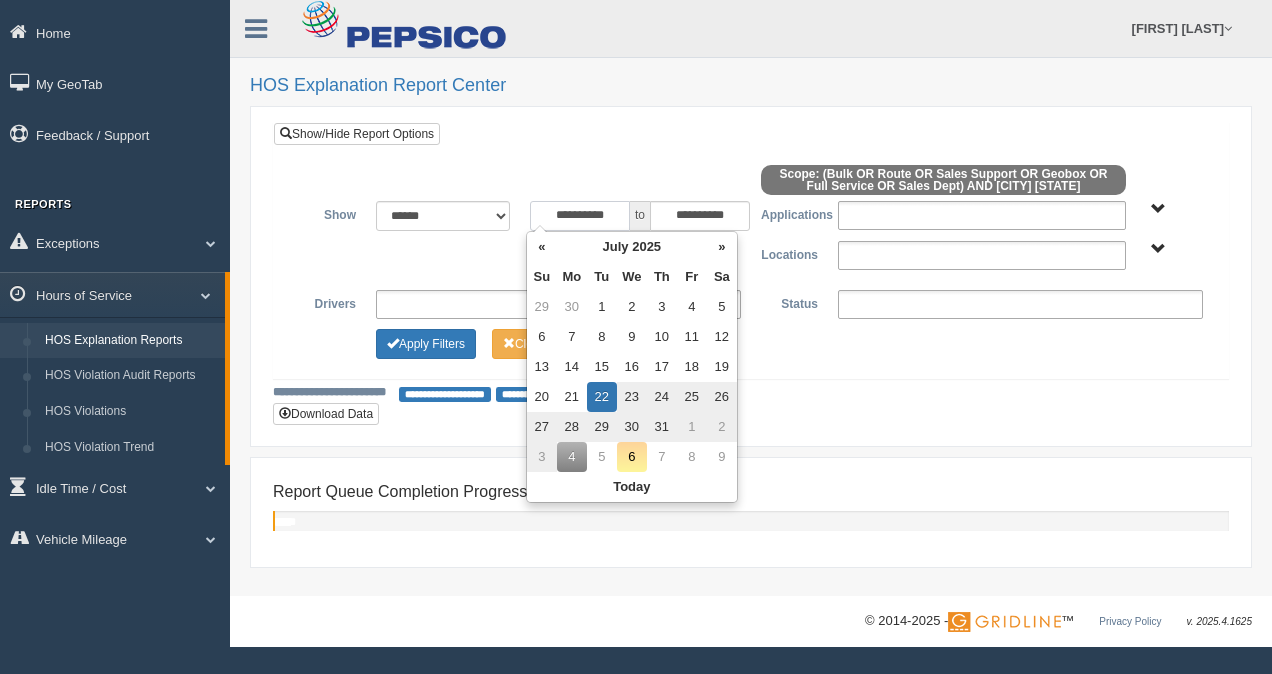 click on "**********" at bounding box center (580, 216) 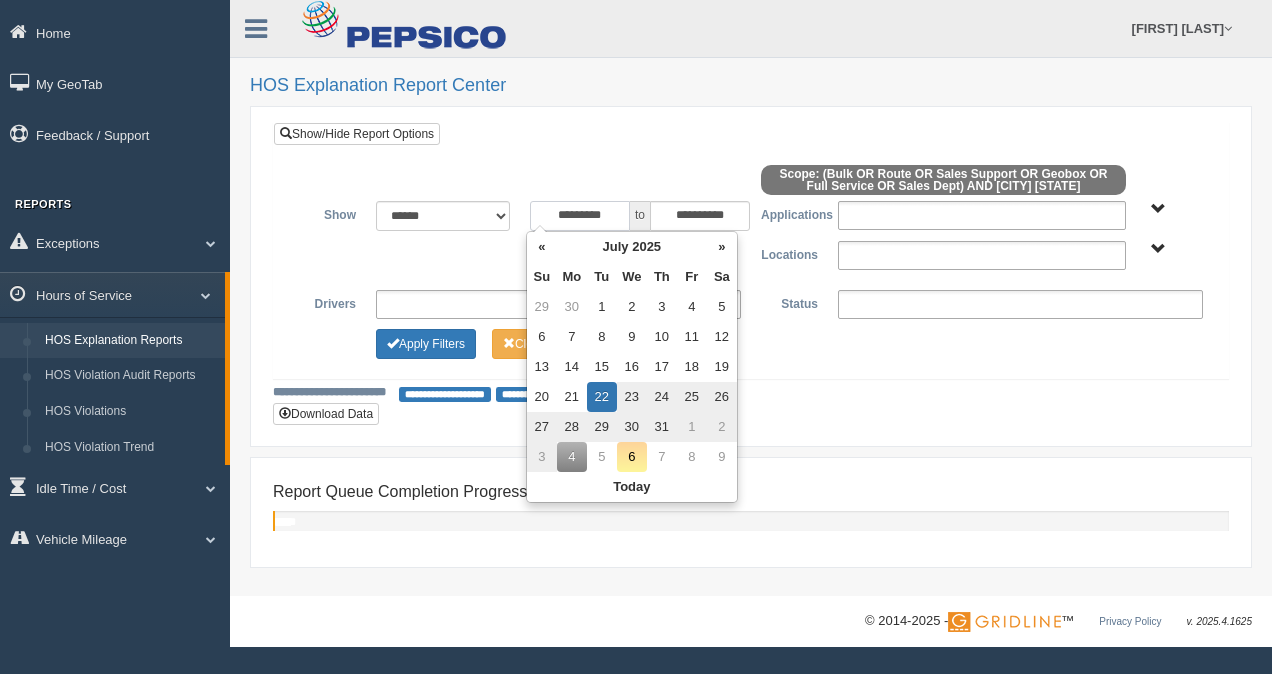type on "**********" 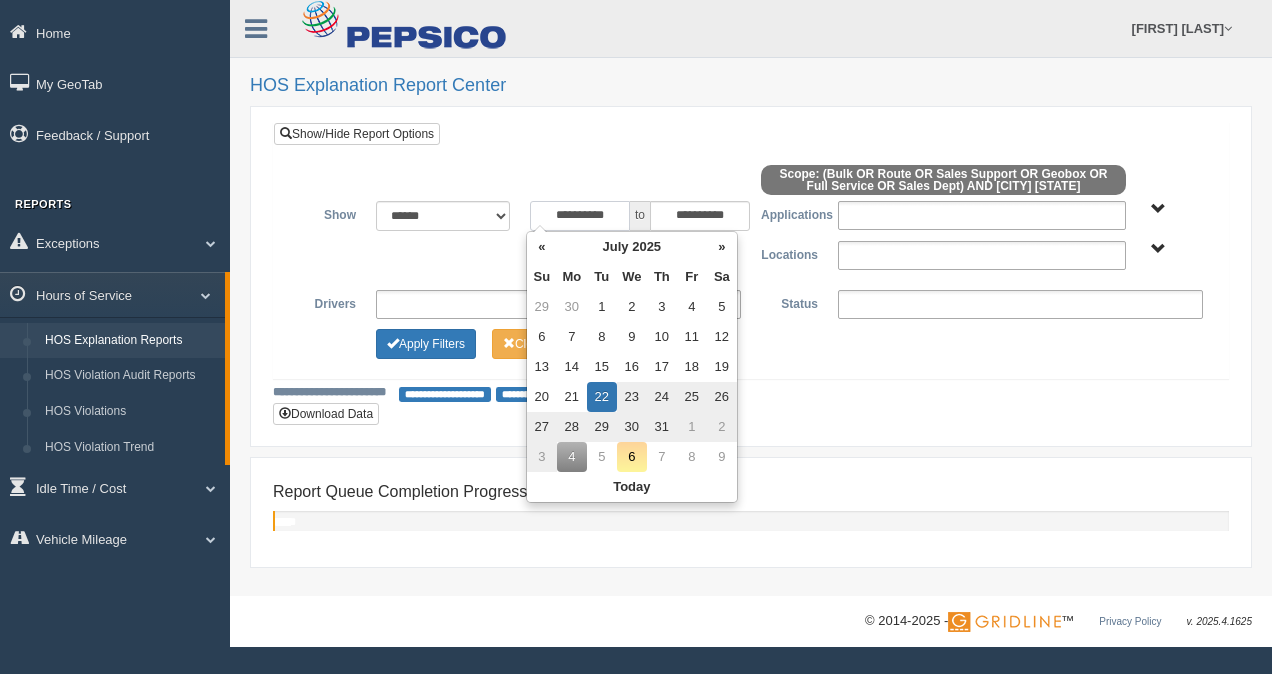 type on "**********" 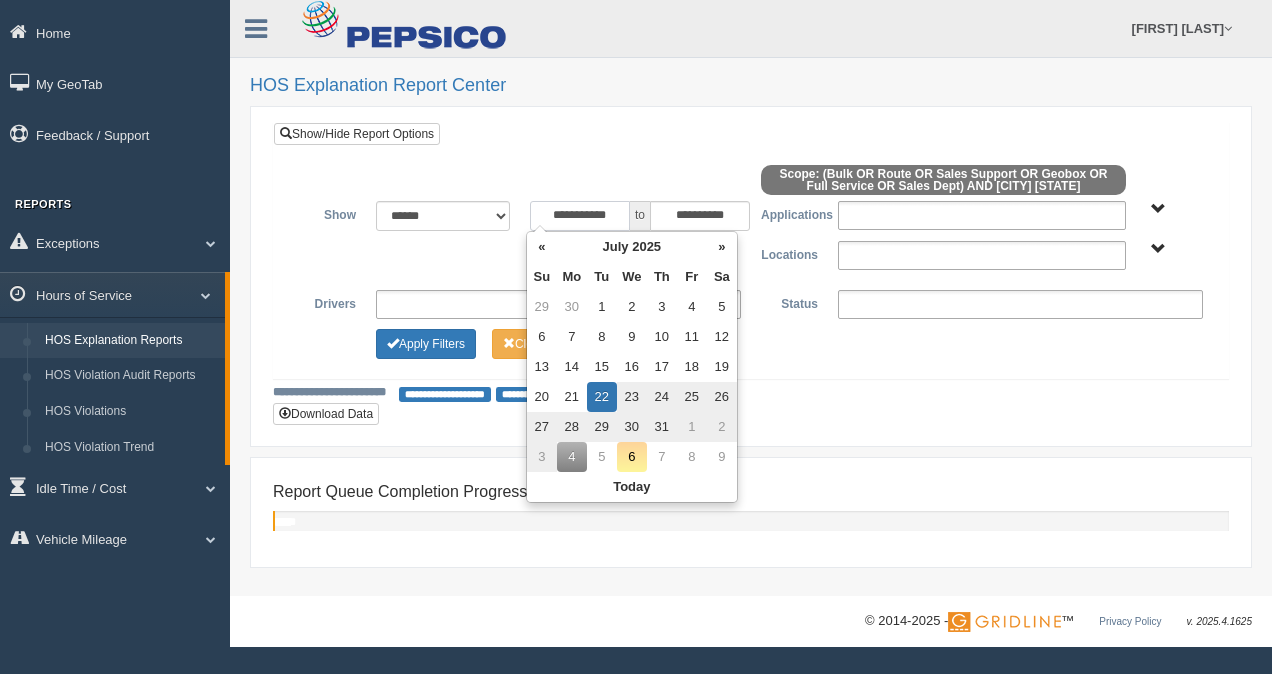 type on "**********" 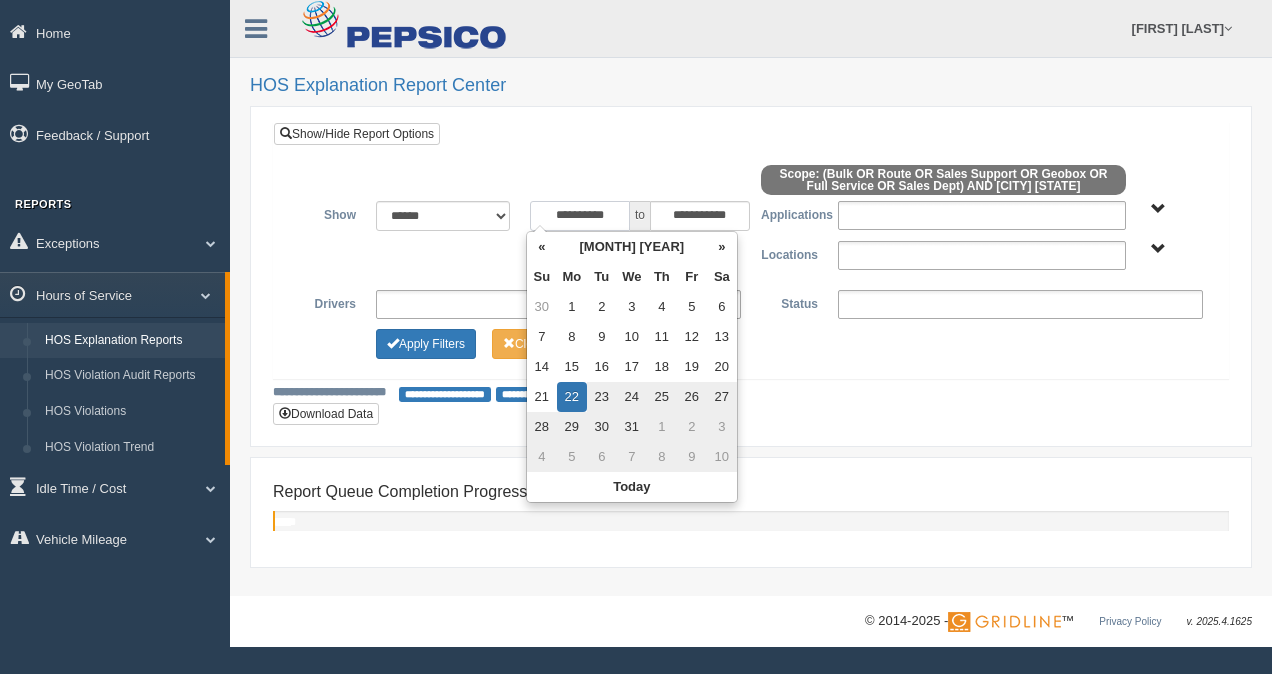 click on "**********" at bounding box center (580, 216) 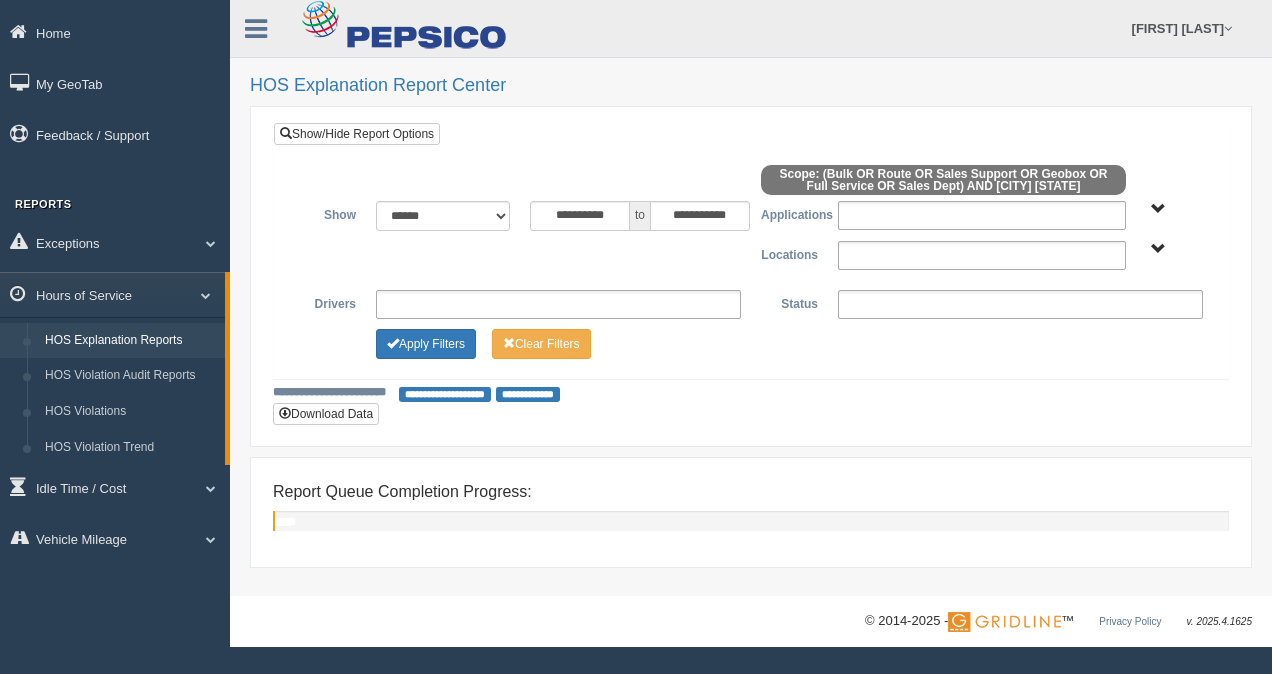 click on "**********" at bounding box center [751, 255] 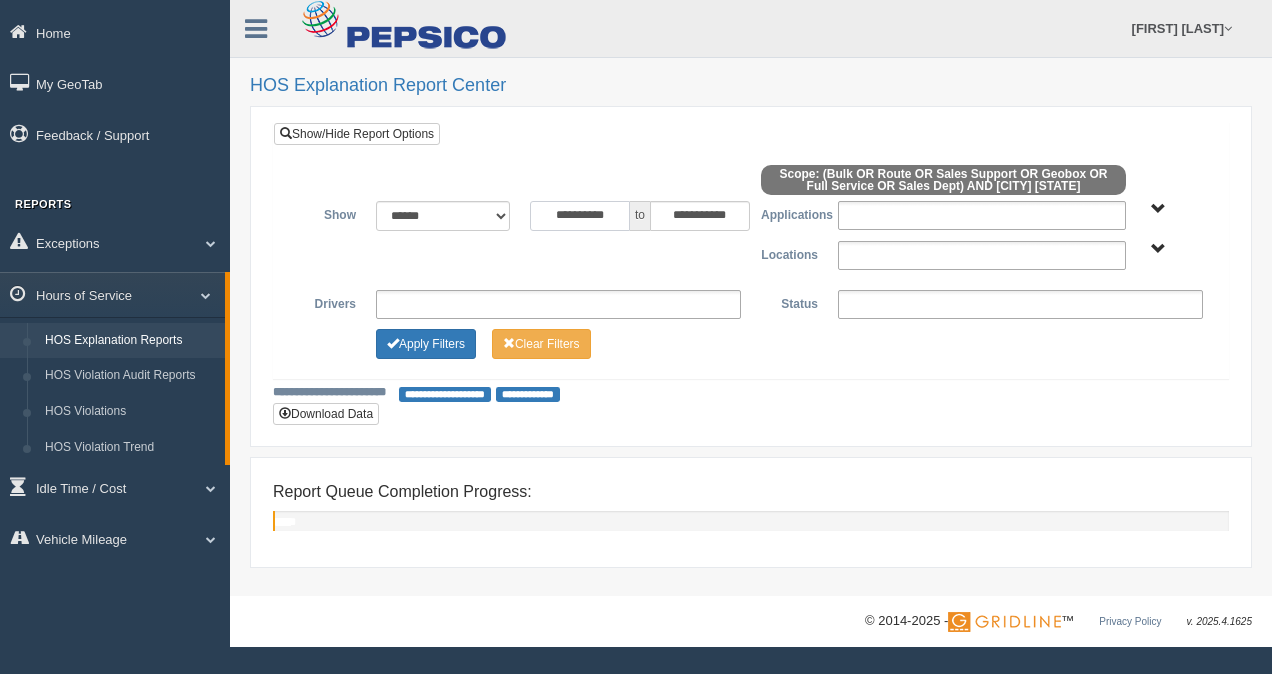 click on "**********" at bounding box center [580, 216] 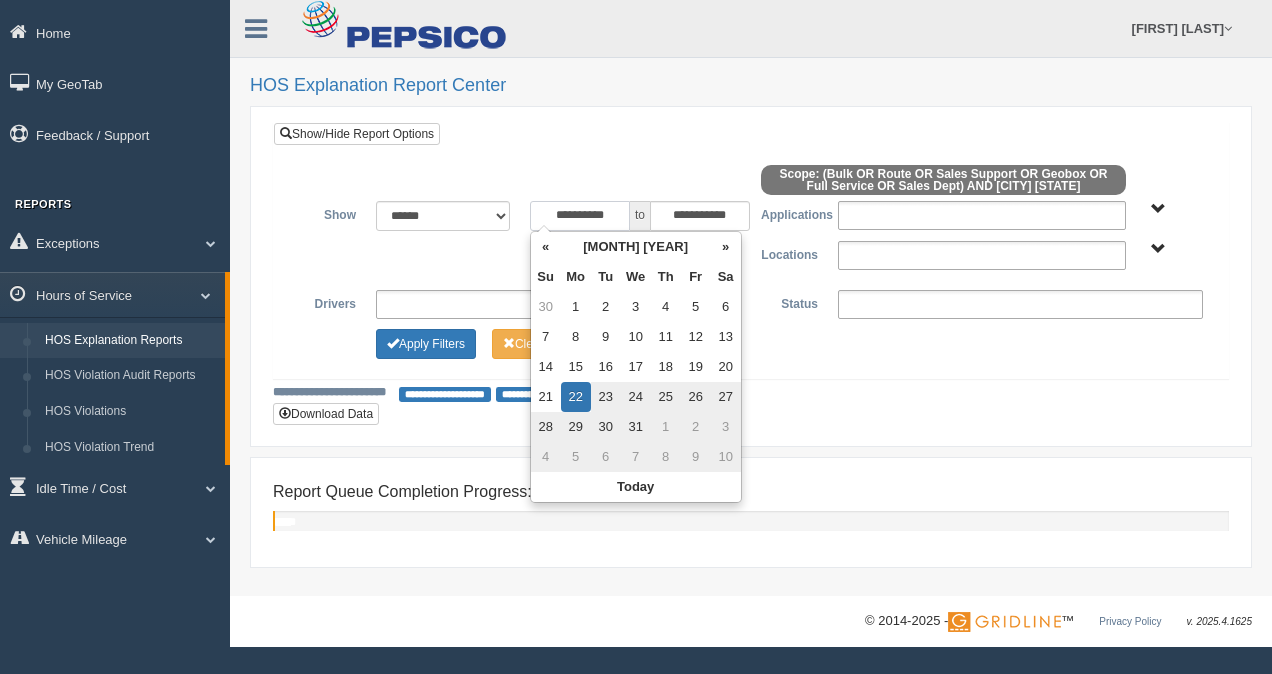type on "**********" 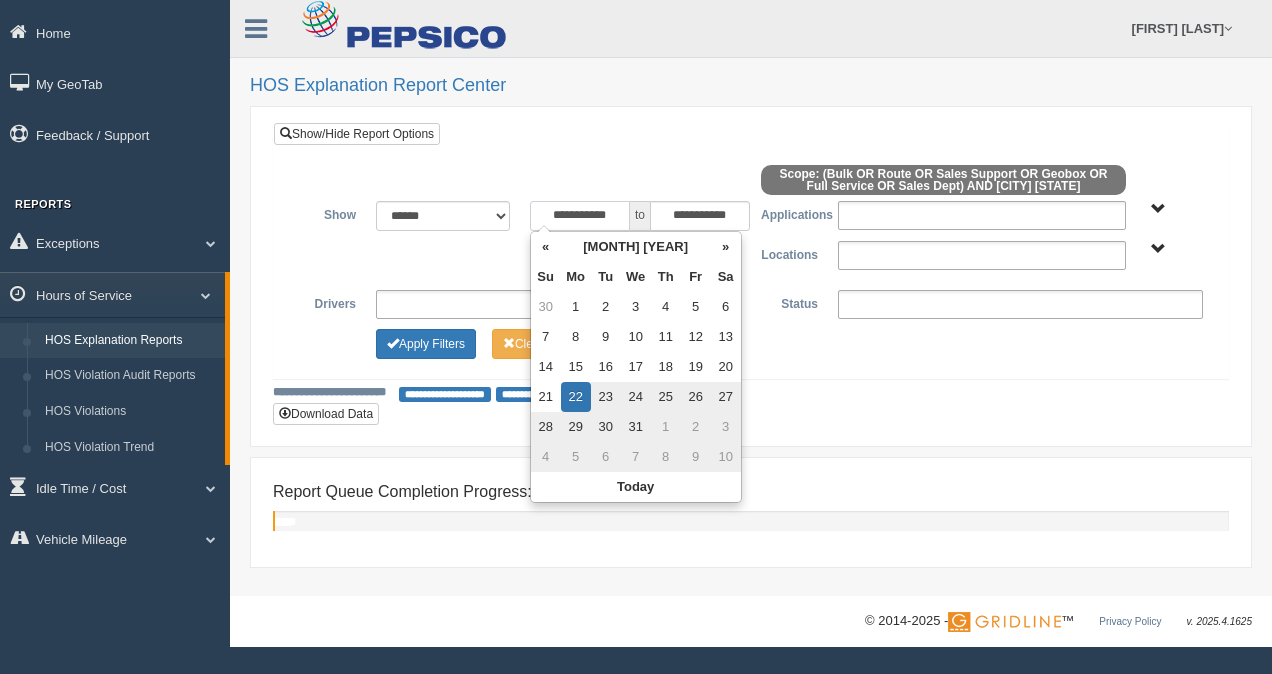 type on "**********" 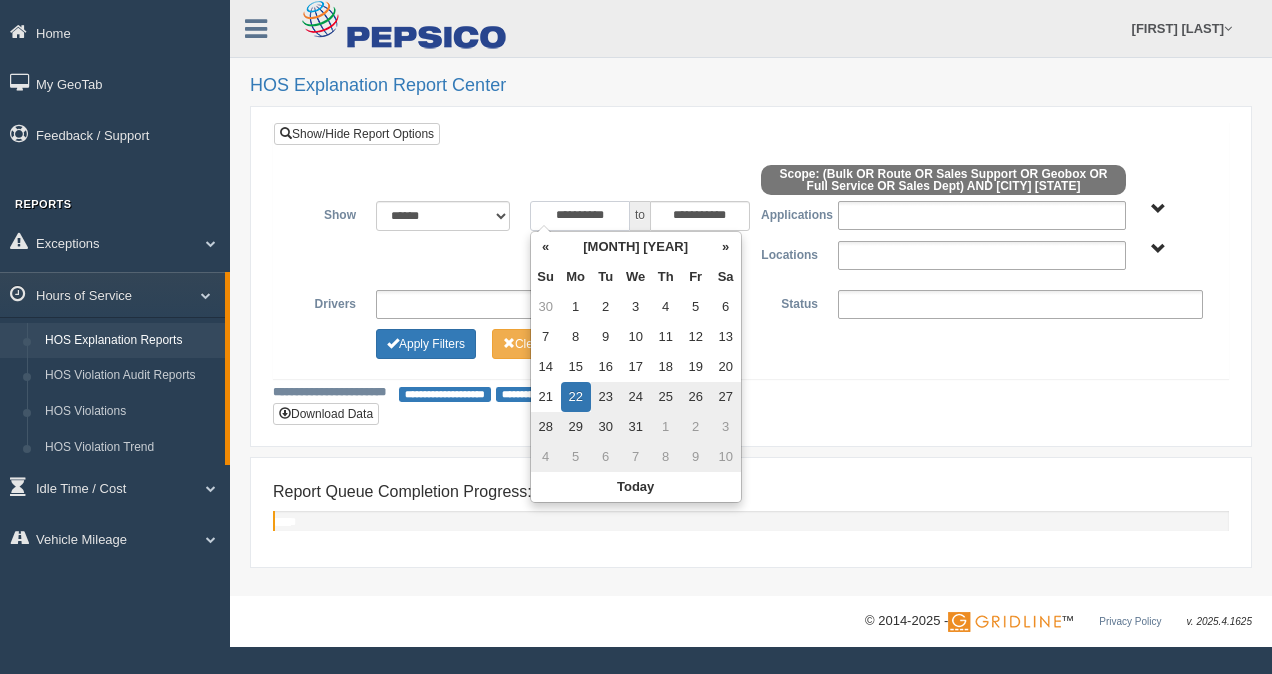 click on "**********" at bounding box center (580, 216) 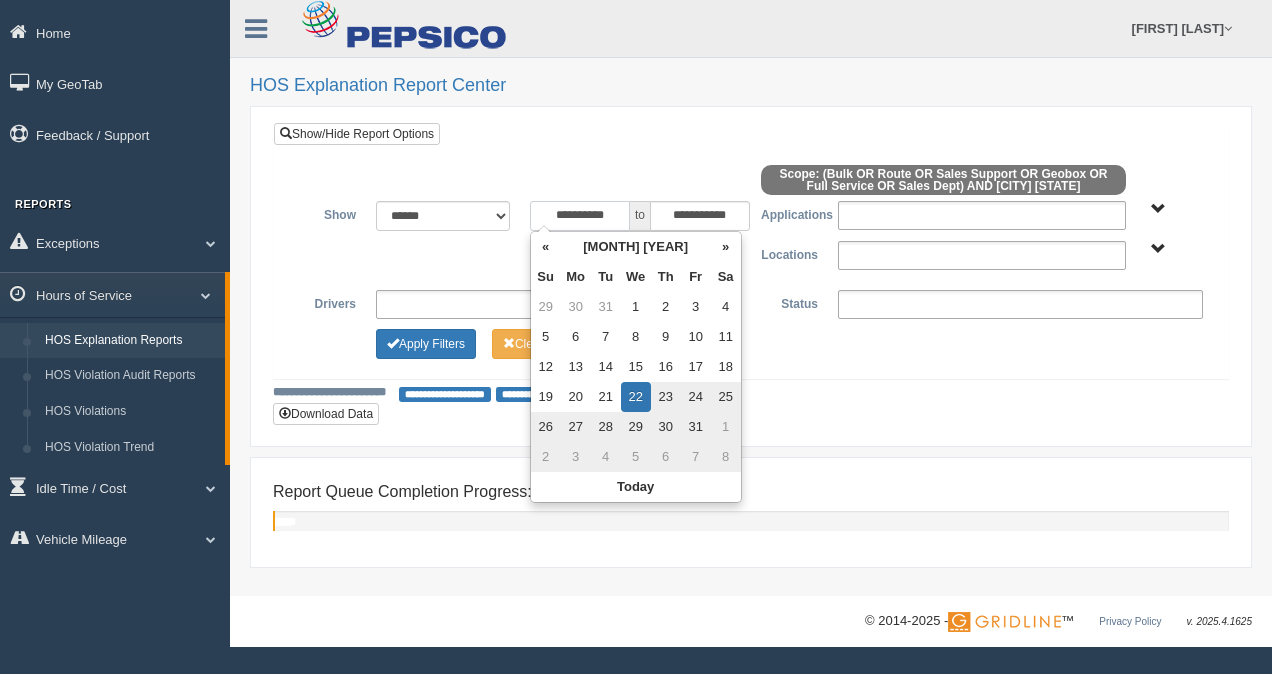 click on "**********" at bounding box center (580, 216) 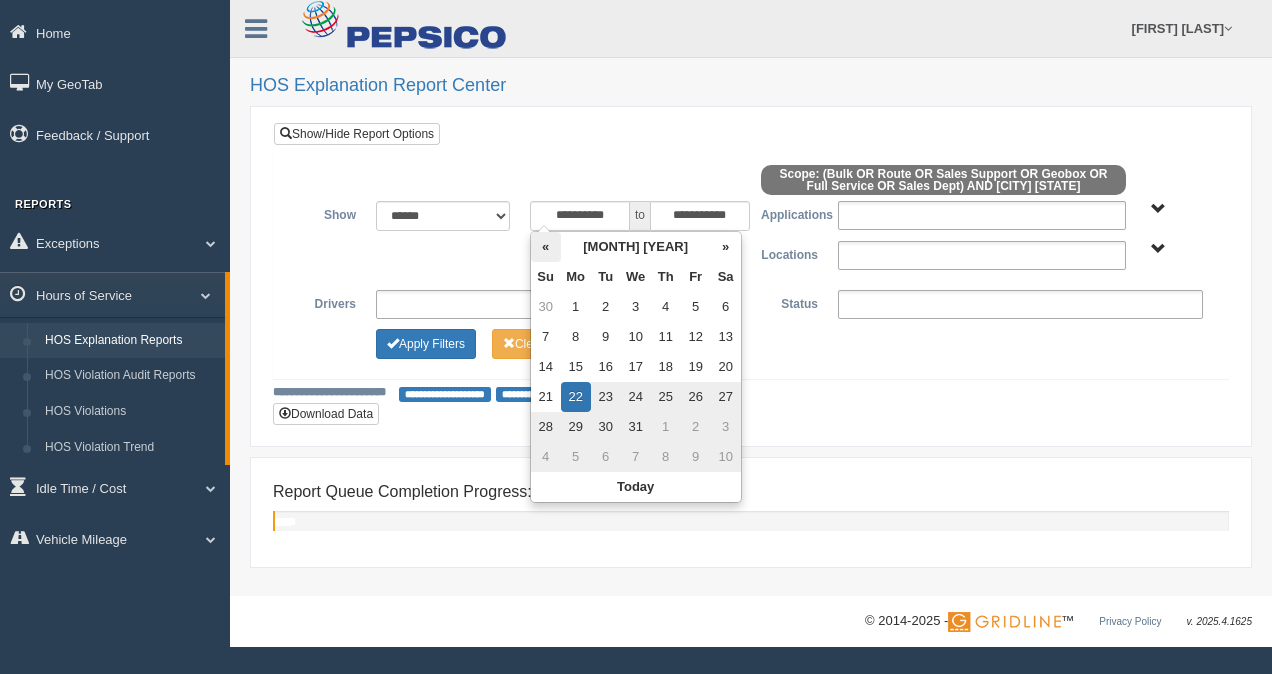 click on "«" at bounding box center [546, 247] 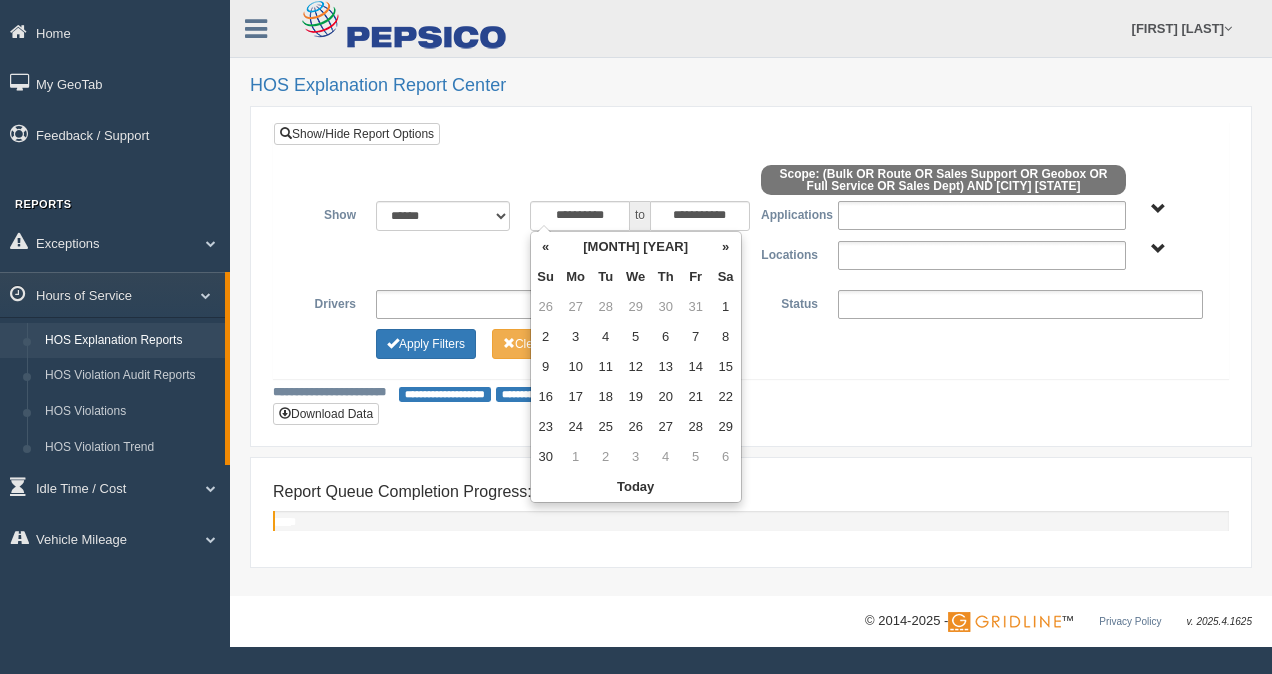 click on "«" at bounding box center (546, 247) 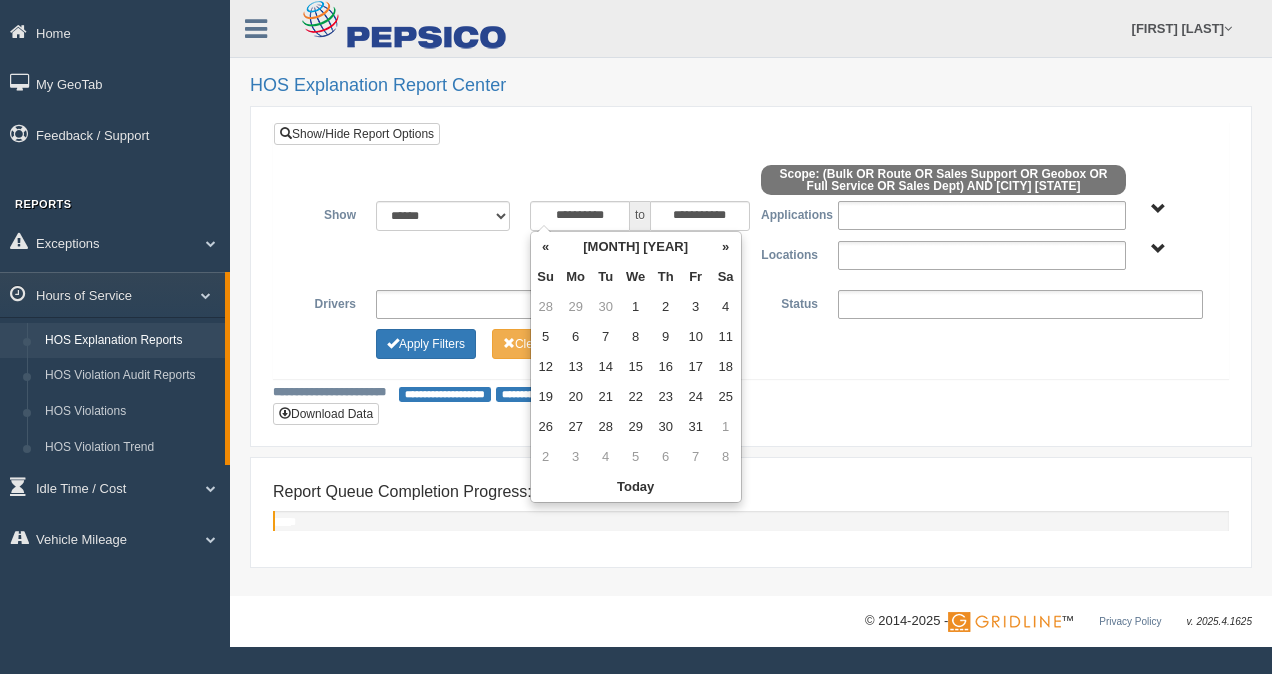 click on "«" at bounding box center (546, 247) 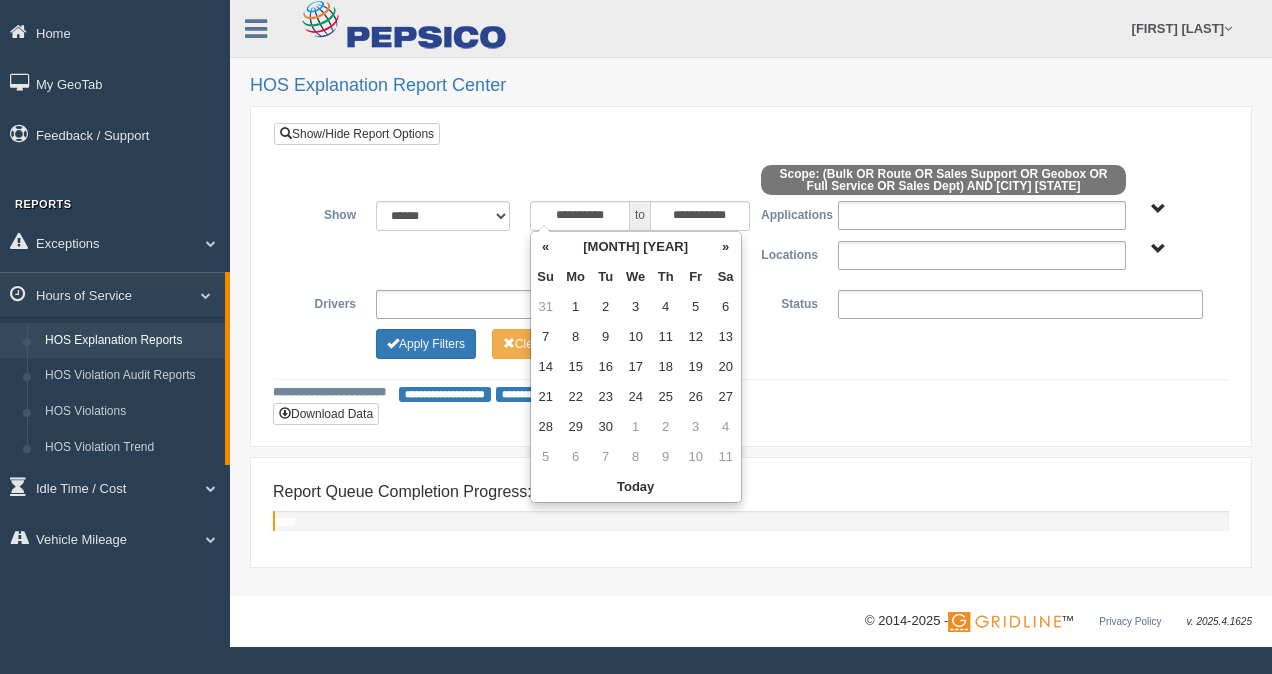 click on "«" at bounding box center [546, 247] 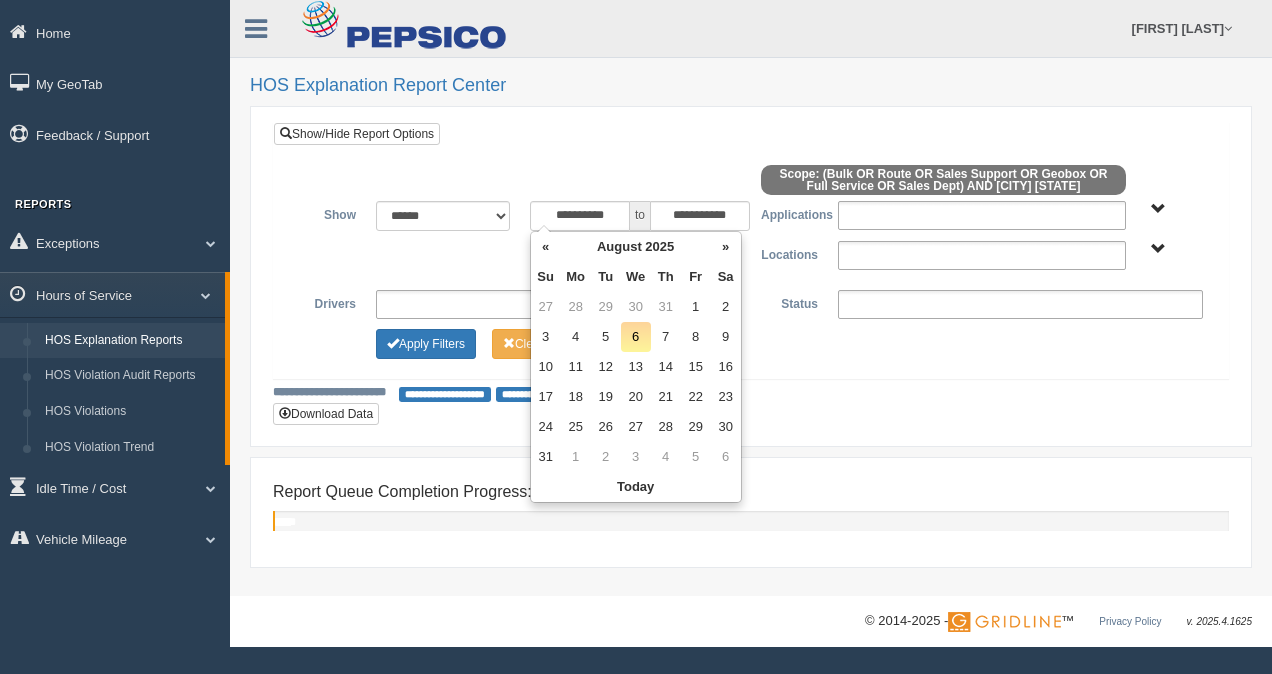 click on "«" at bounding box center [546, 247] 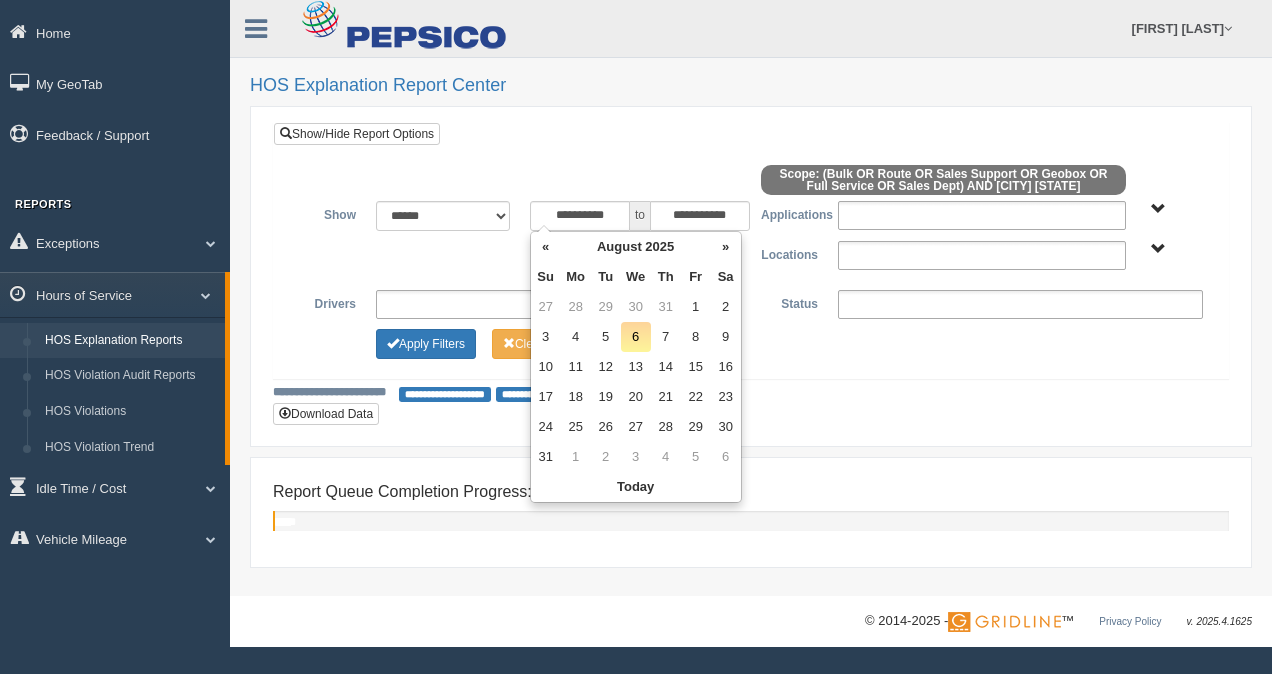click on "«" at bounding box center (546, 247) 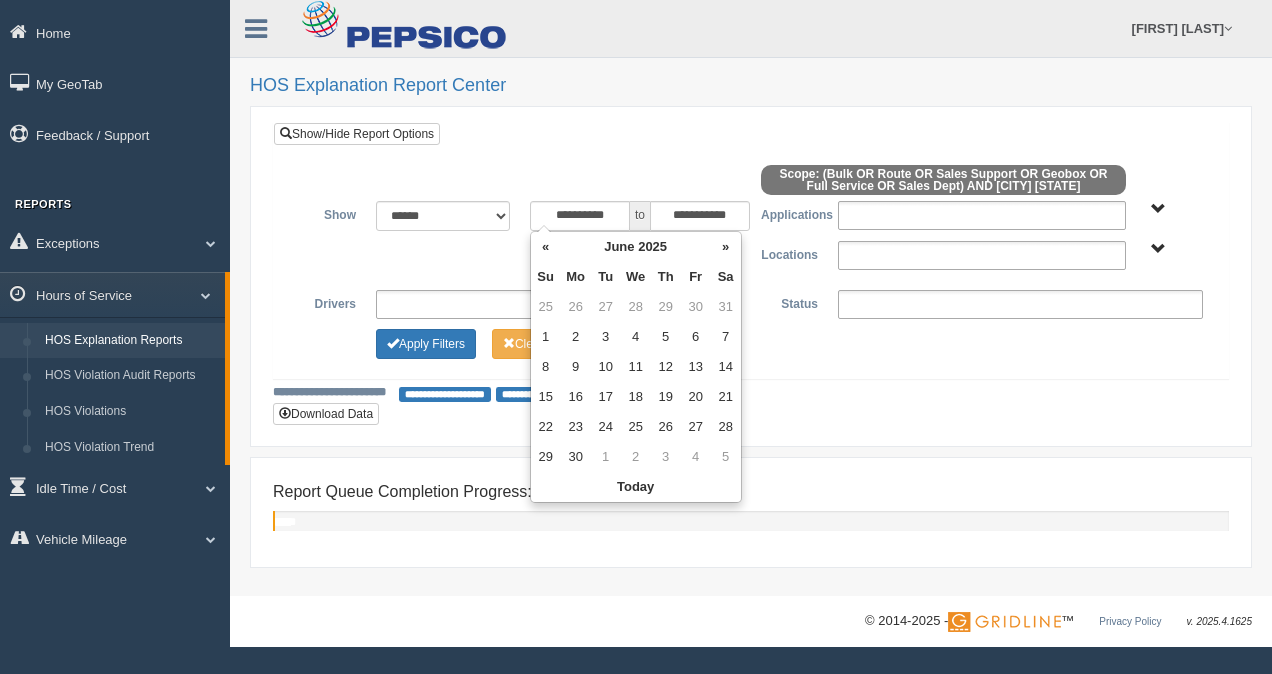 click on "«" at bounding box center [546, 247] 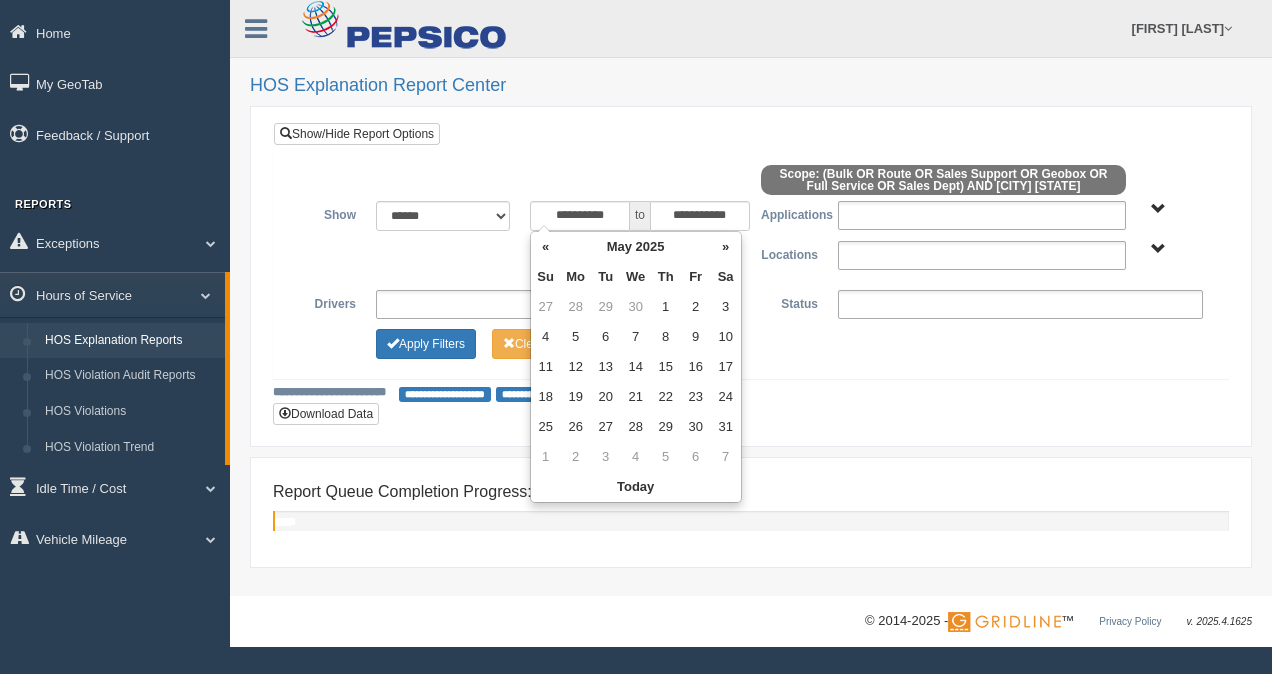 click on "«" at bounding box center (546, 247) 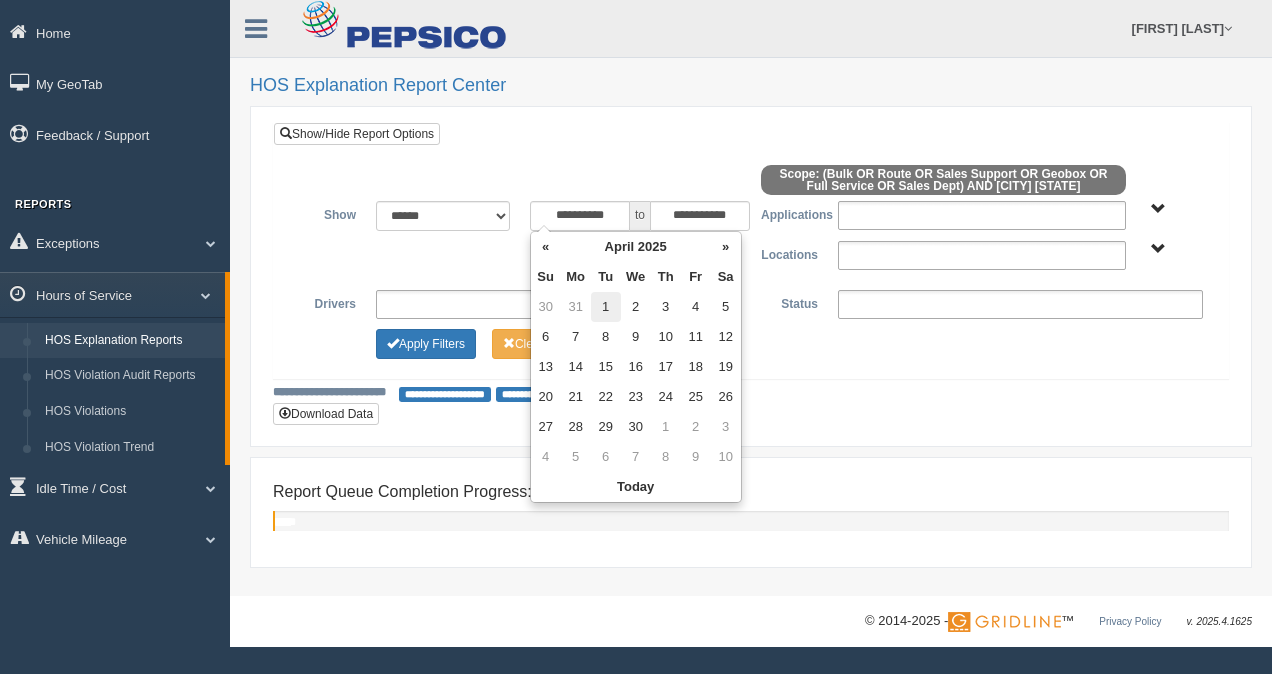 click on "1" at bounding box center [606, 307] 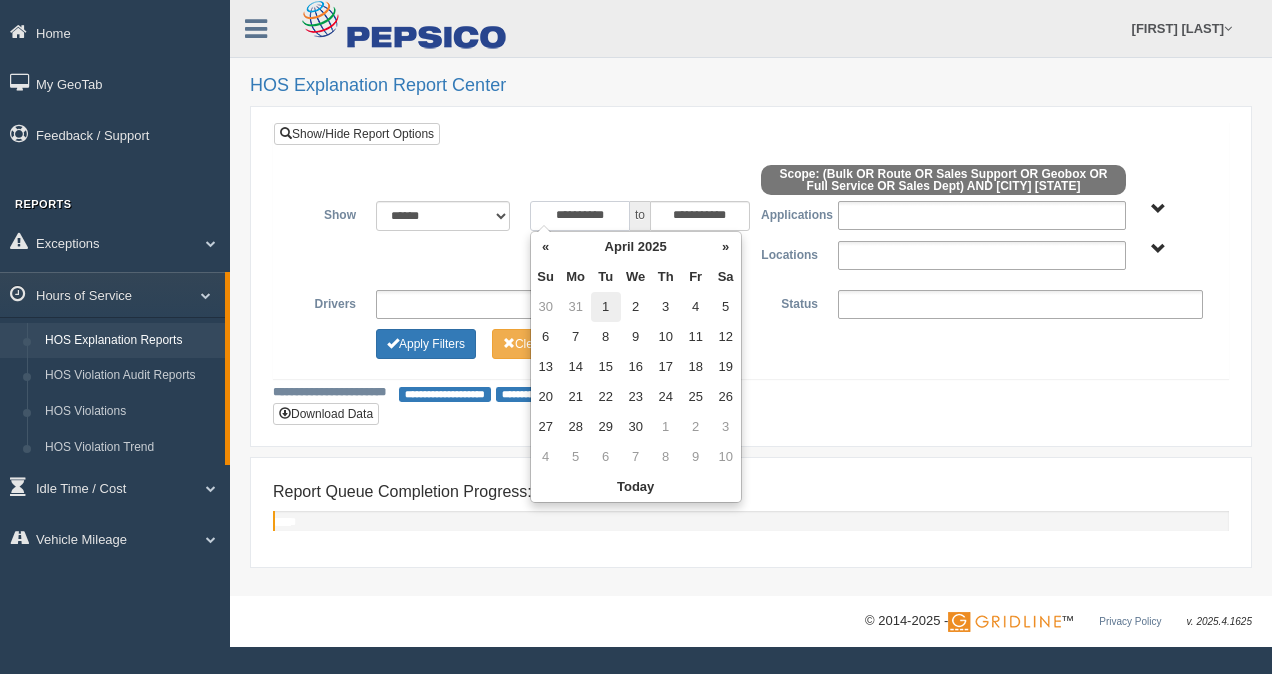 type on "**********" 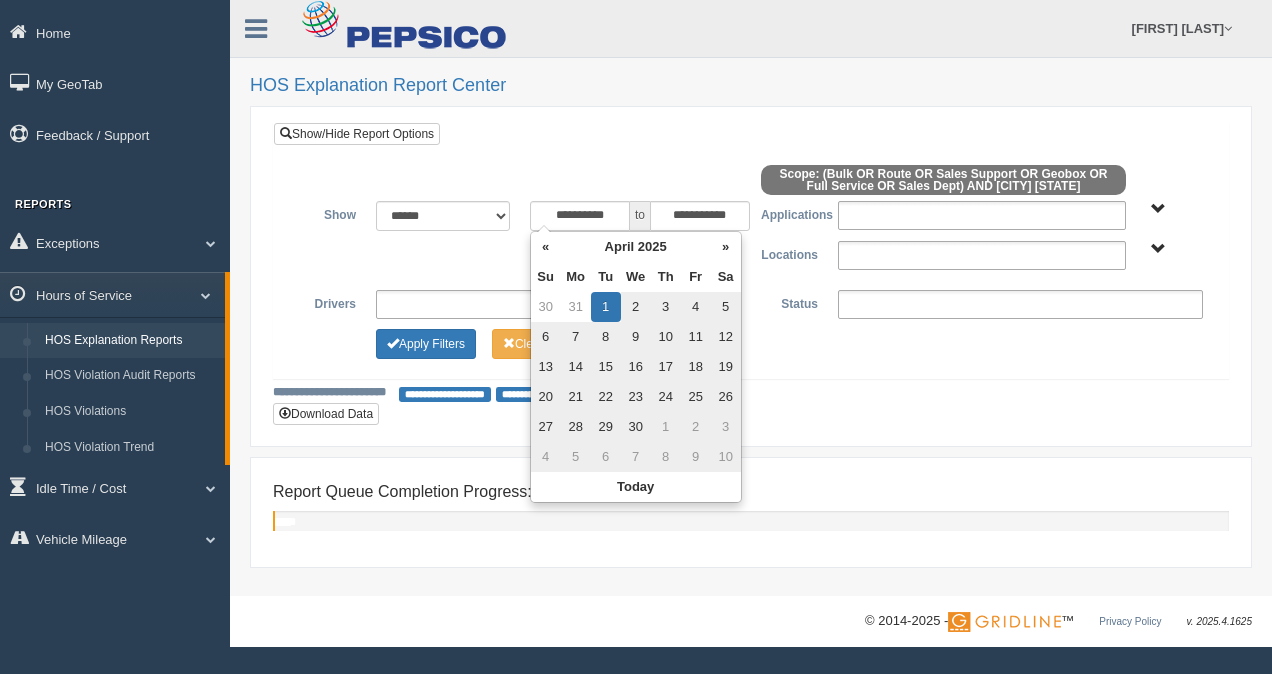 click on "**********" at bounding box center (751, 255) 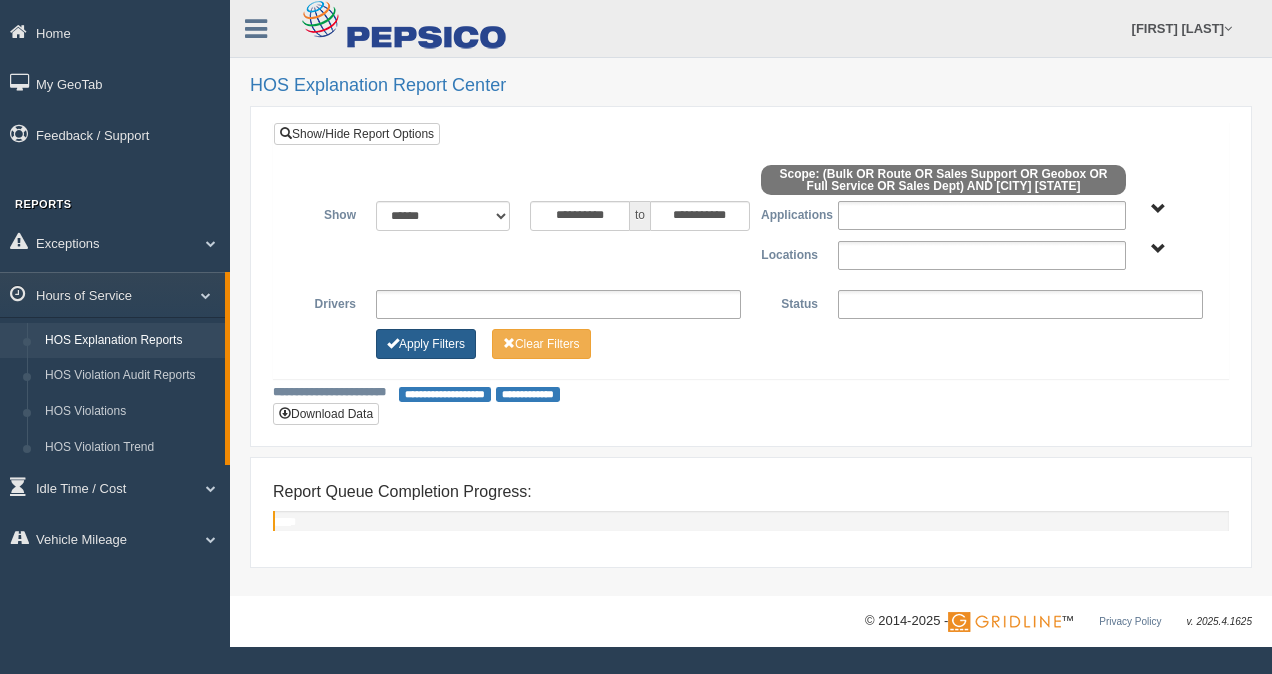 click on "Apply Filters" at bounding box center (426, 344) 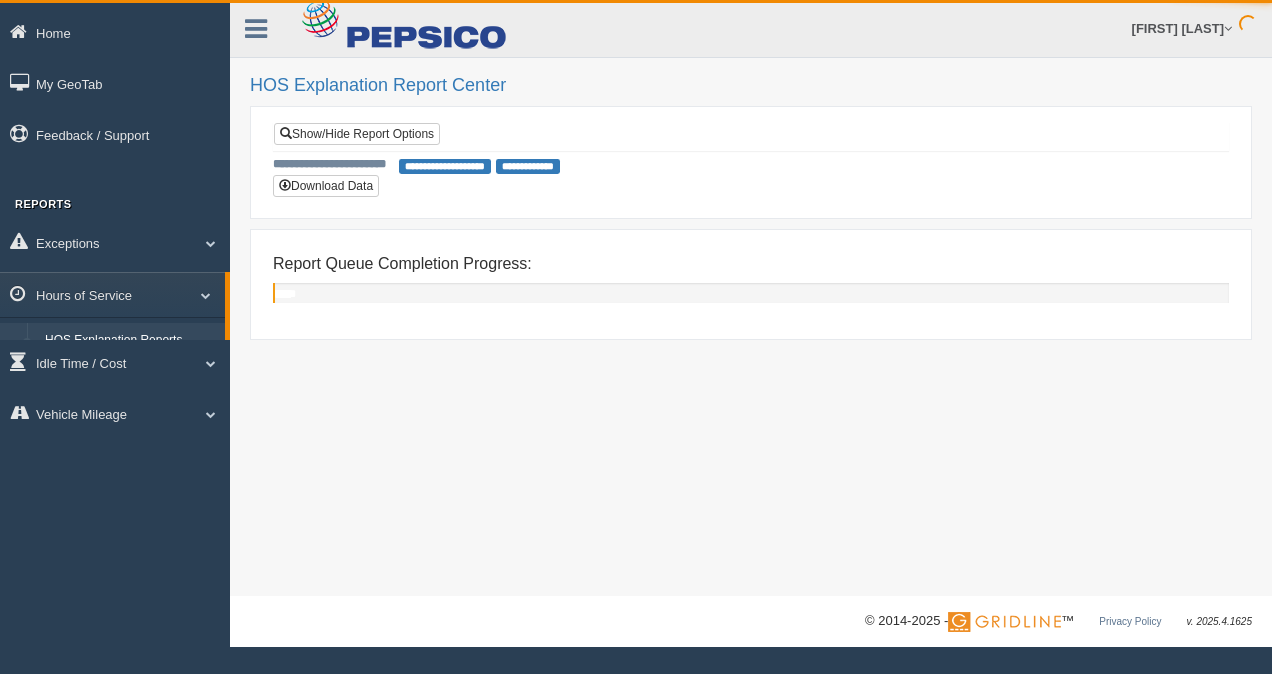 scroll, scrollTop: 0, scrollLeft: 0, axis: both 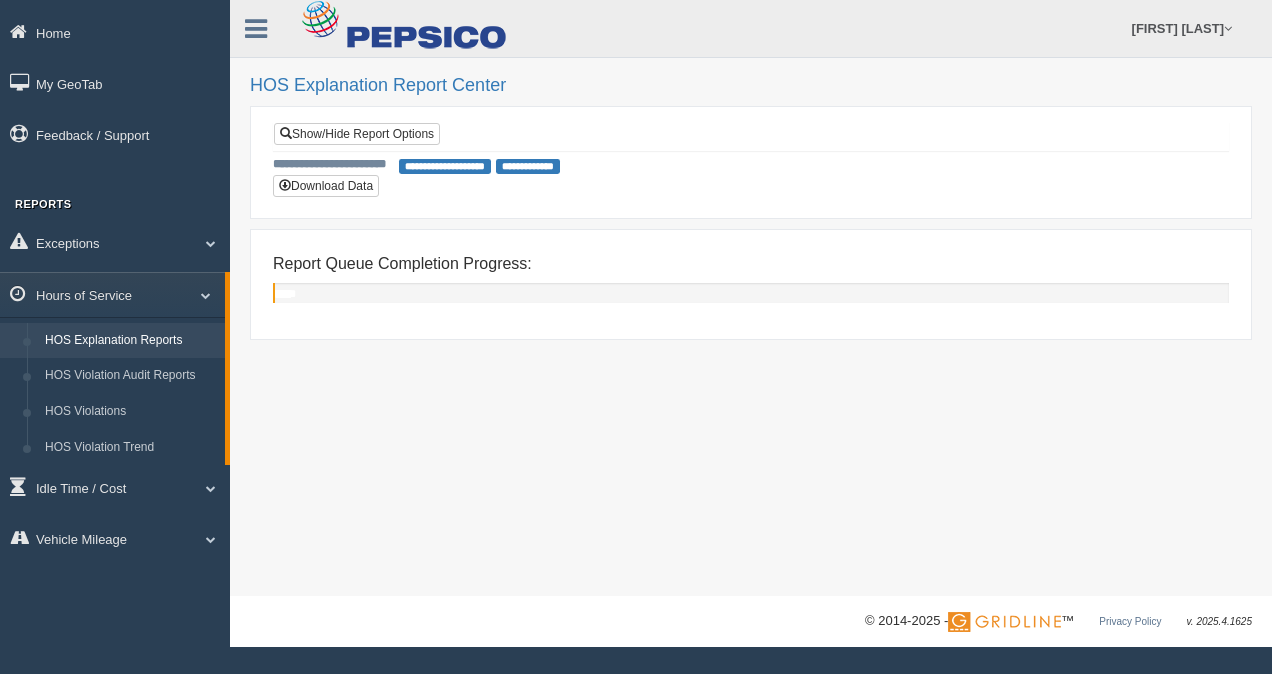 click on "HOS Explanation Reports" at bounding box center (130, 341) 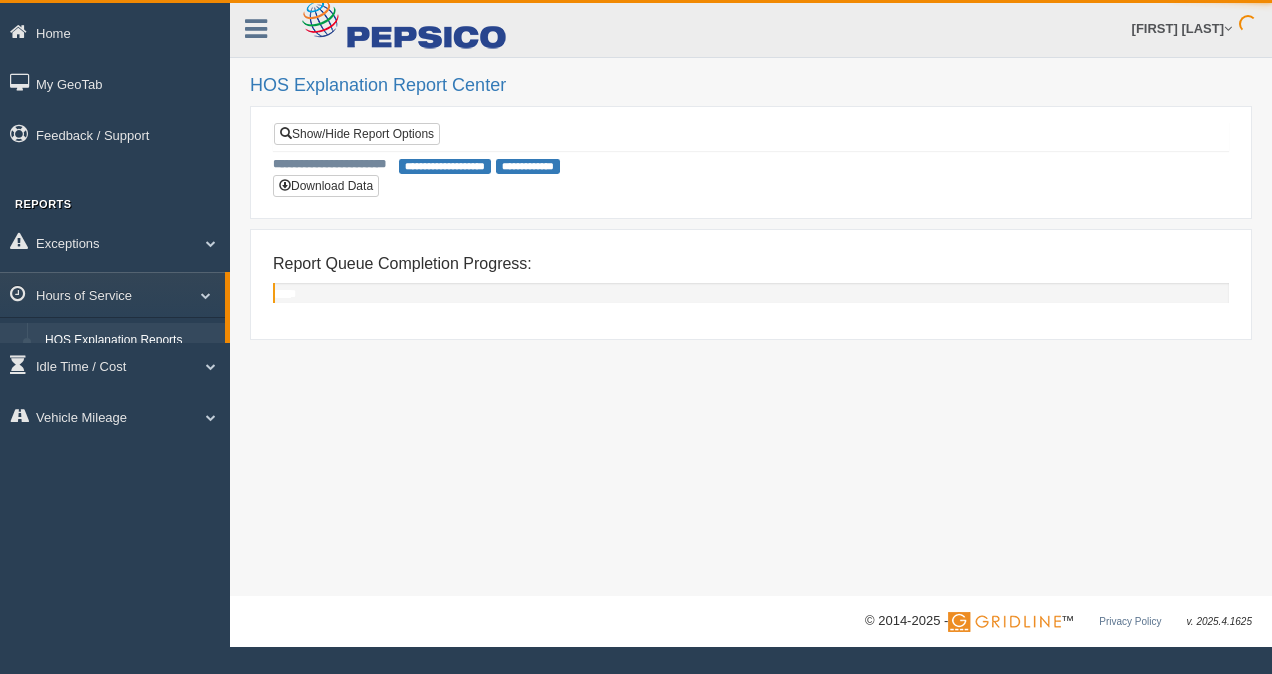 scroll, scrollTop: 0, scrollLeft: 0, axis: both 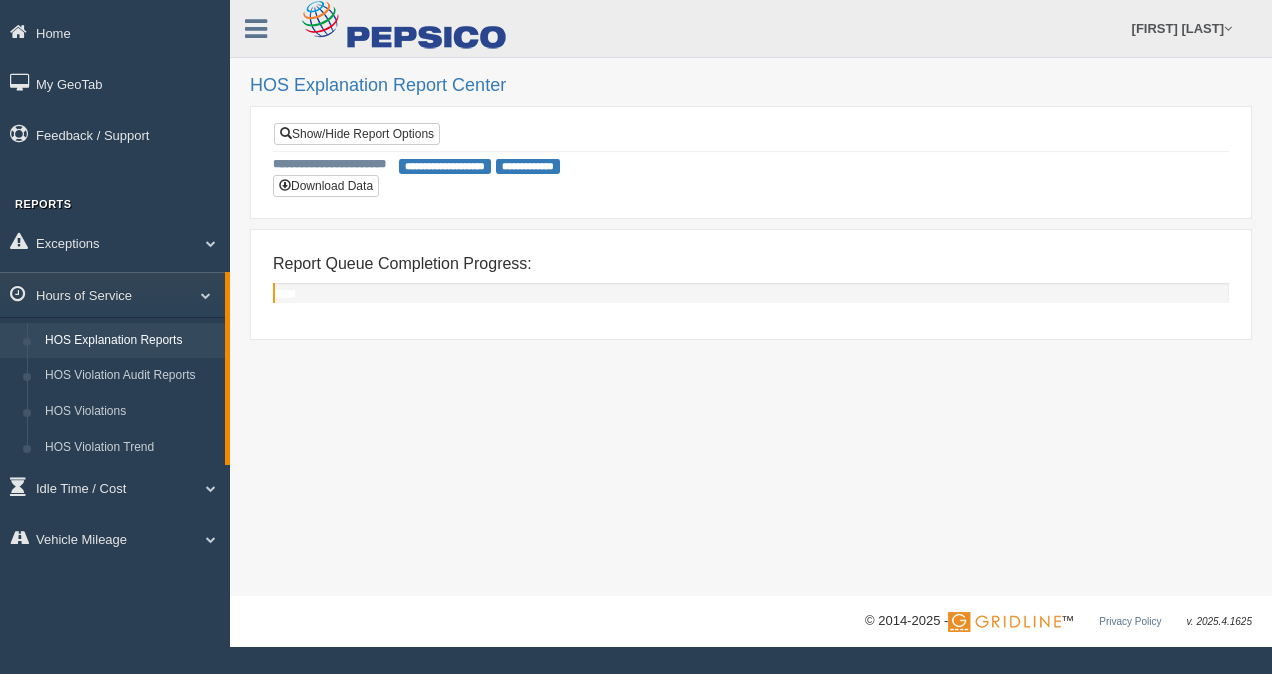 click at bounding box center [404, 25] 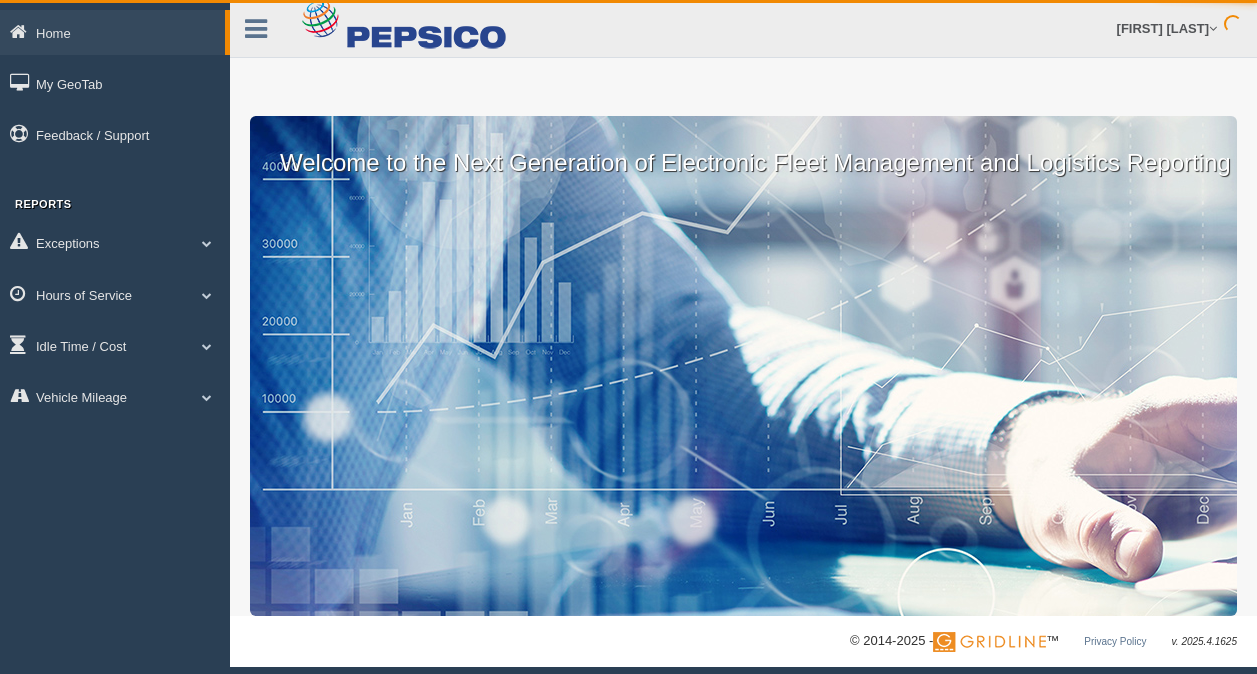 scroll, scrollTop: 0, scrollLeft: 0, axis: both 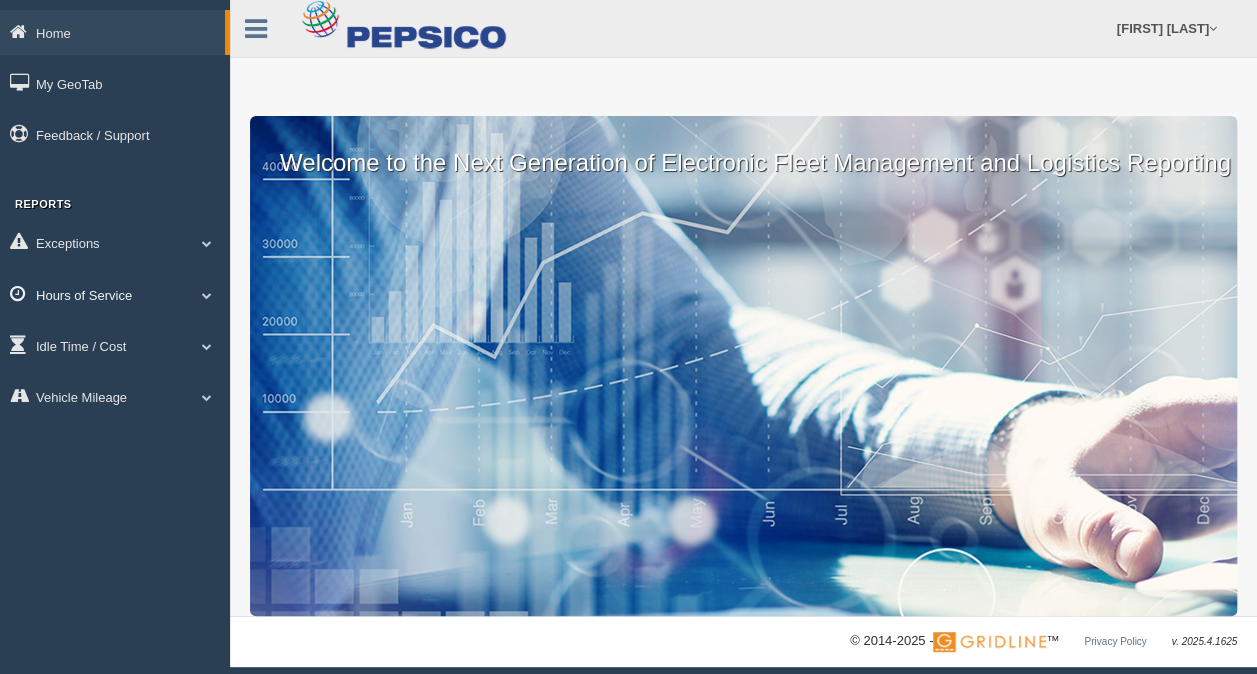click on "Hours of Service" at bounding box center (115, 294) 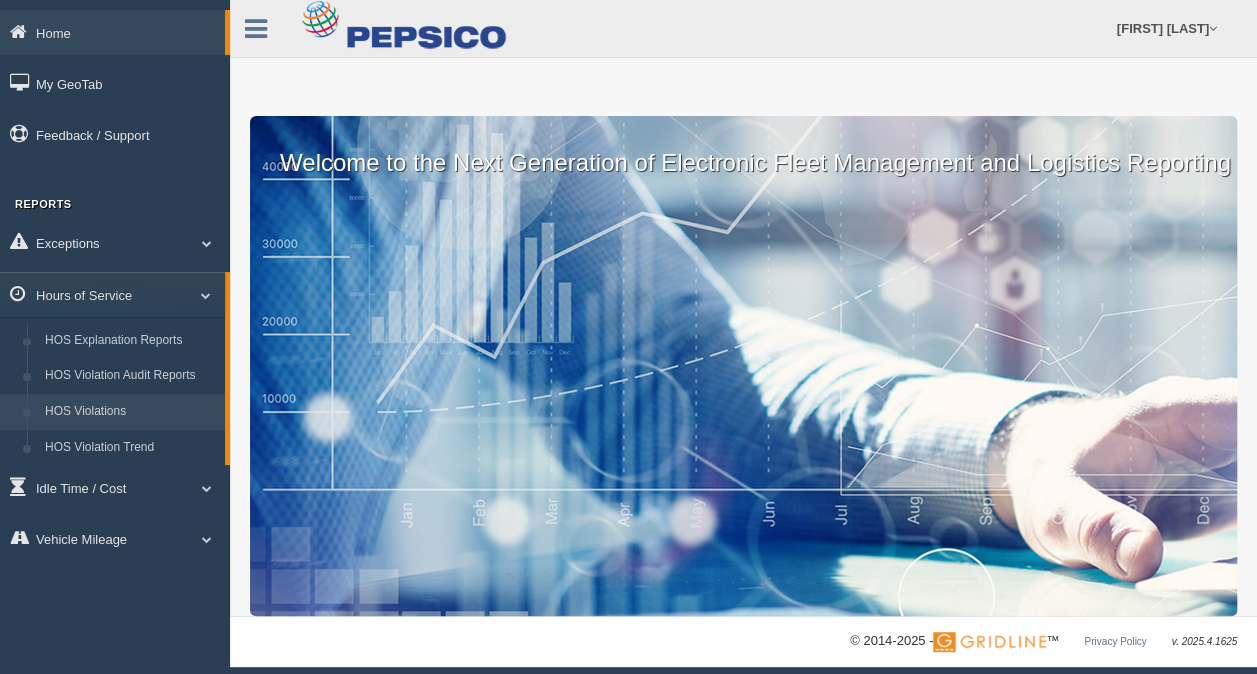 click on "HOS Violations" at bounding box center (130, 412) 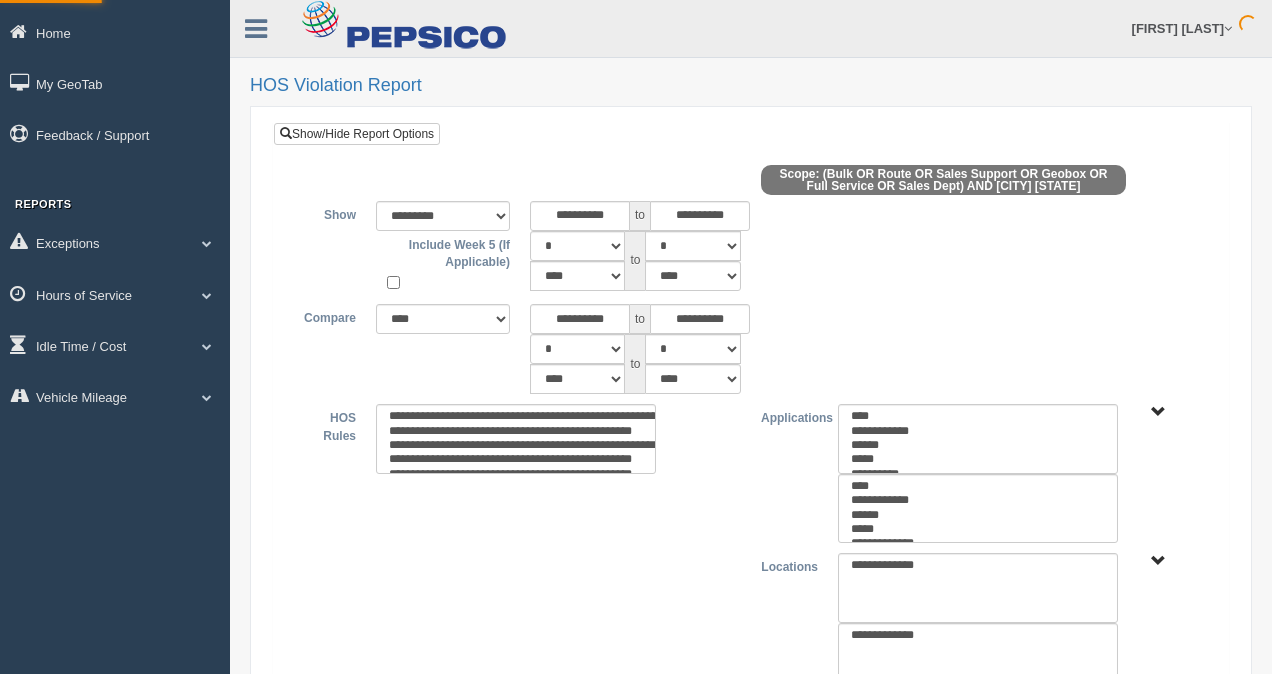 select 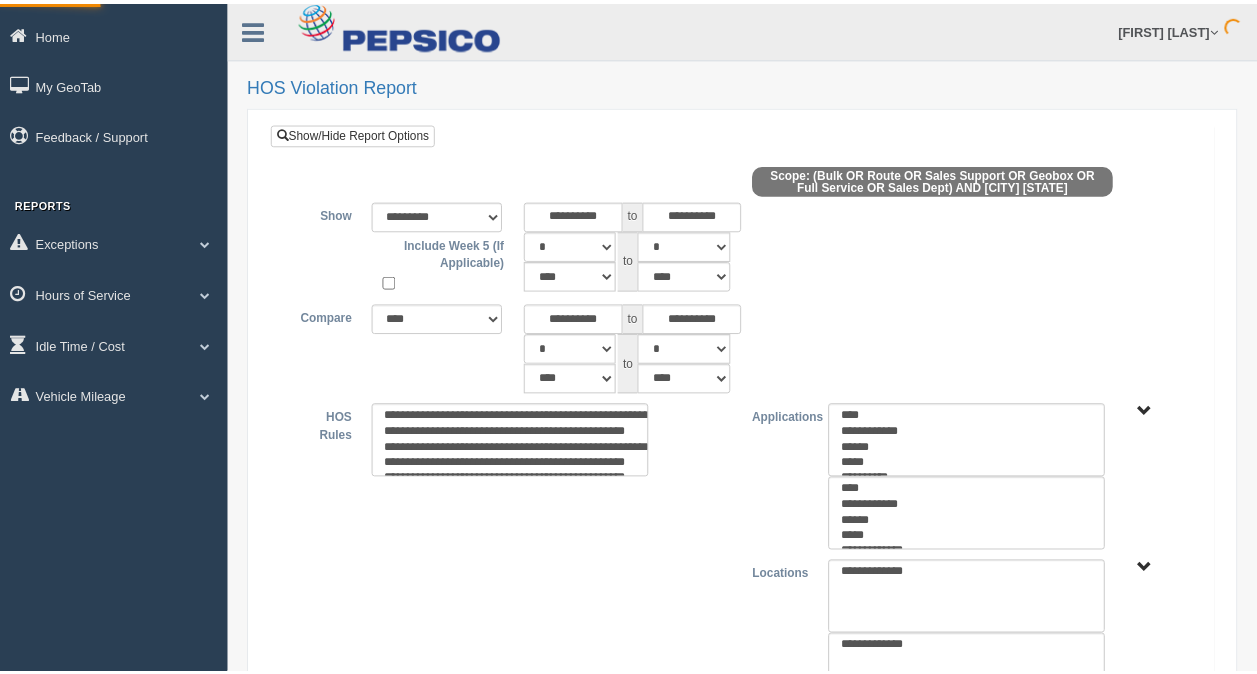 scroll, scrollTop: 0, scrollLeft: 0, axis: both 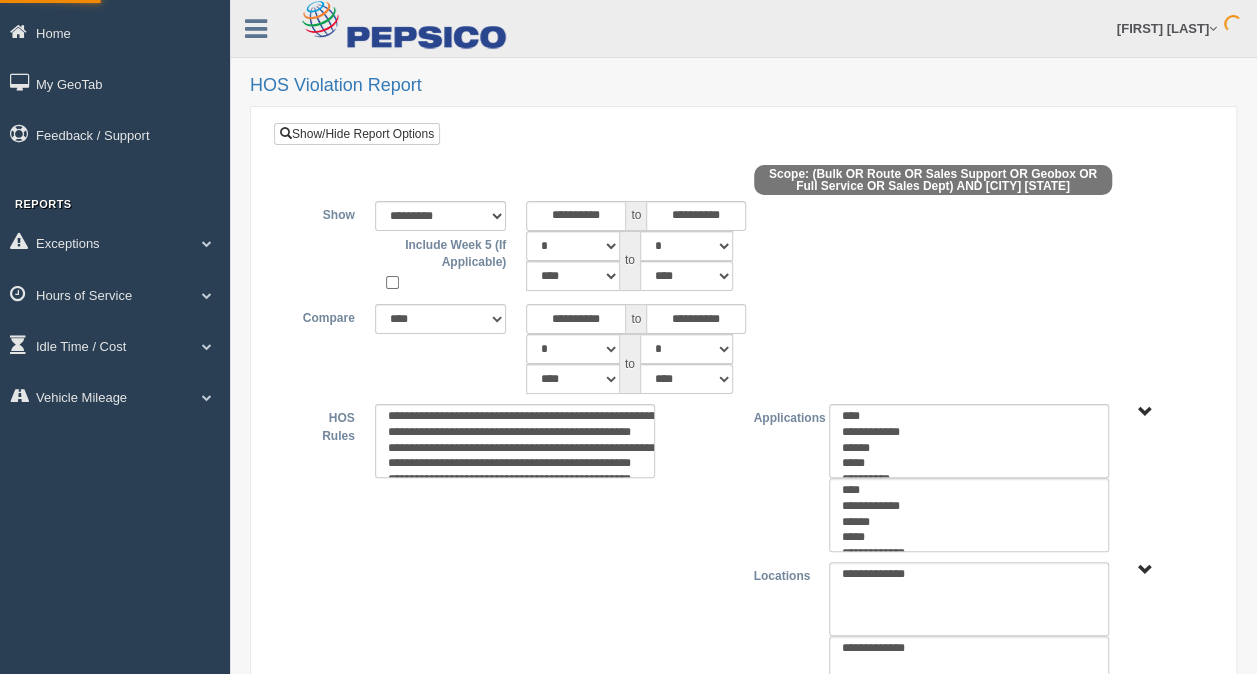 type on "*********" 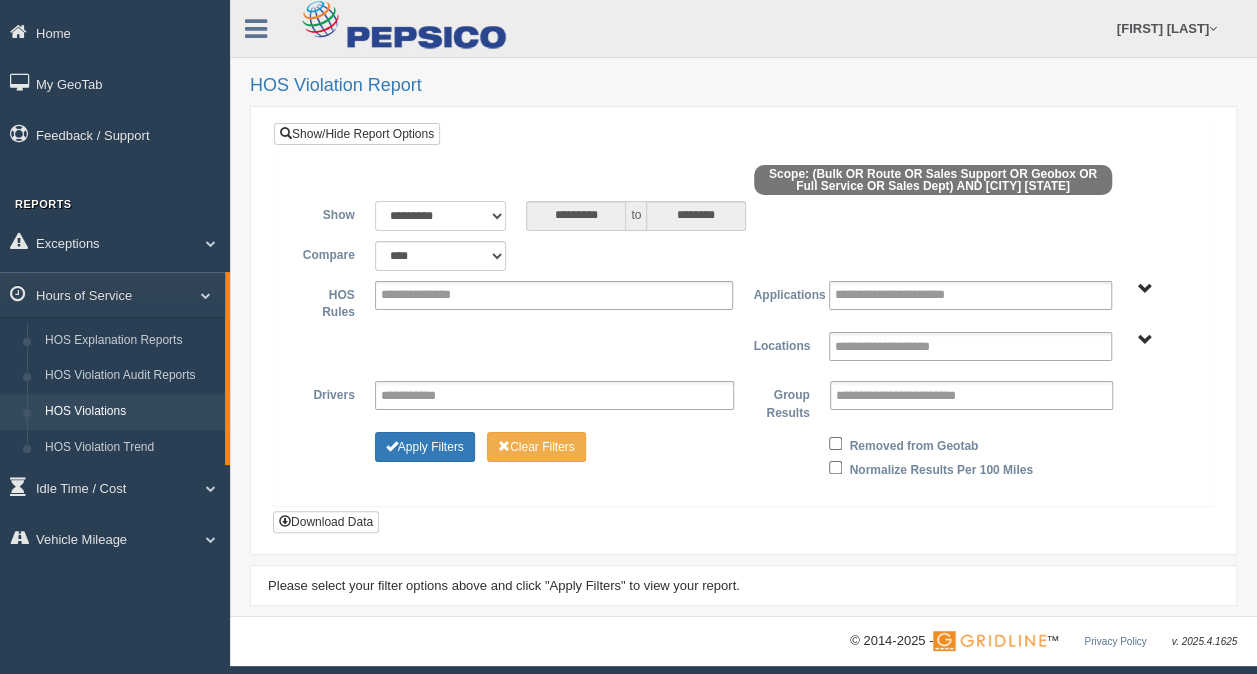 click on "**********" at bounding box center [441, 216] 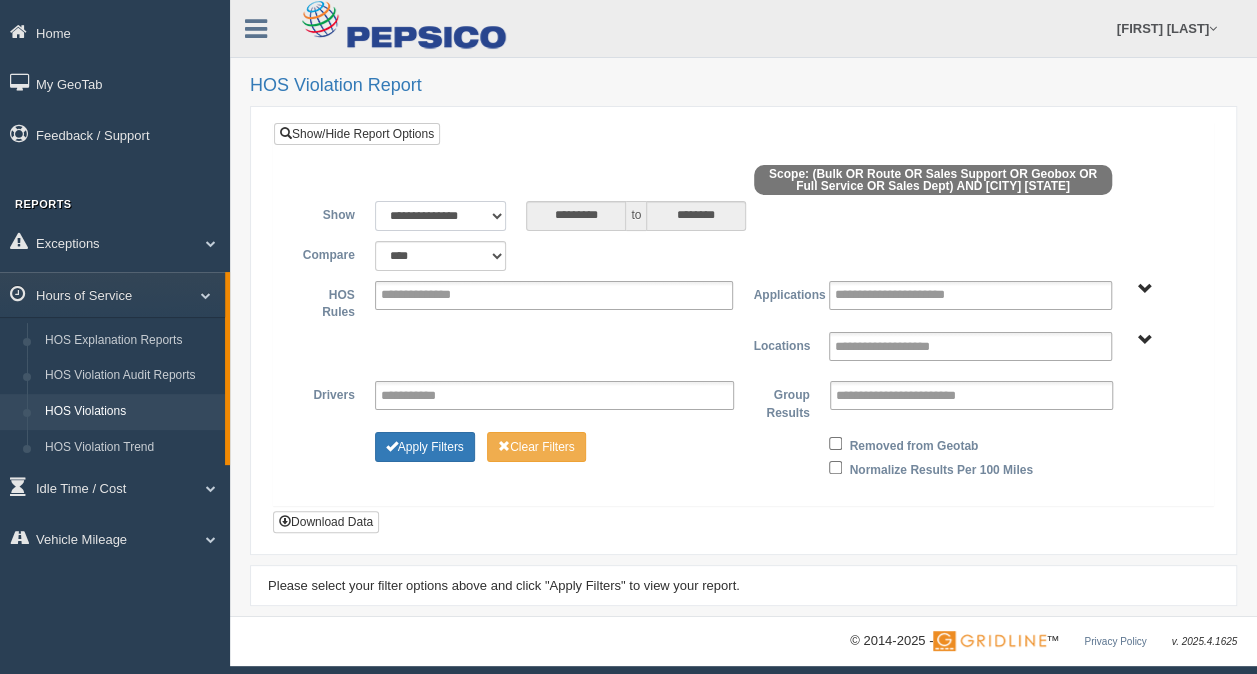 click on "**********" at bounding box center (441, 216) 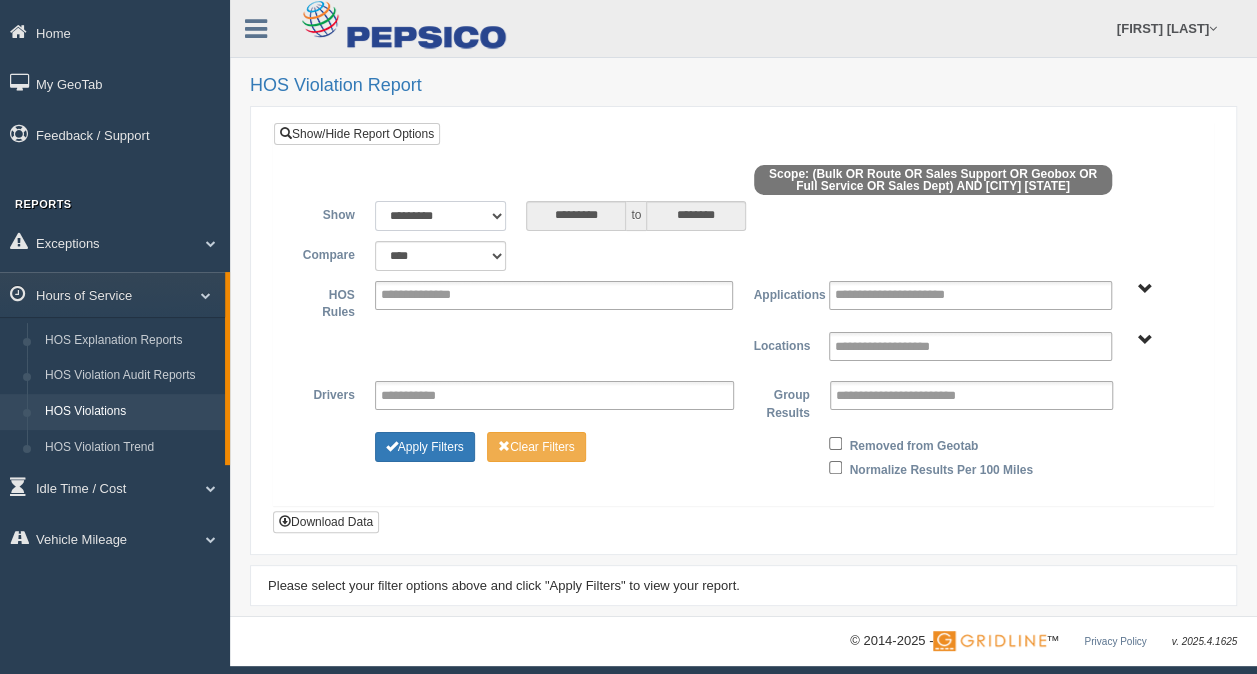 click on "**********" at bounding box center (441, 216) 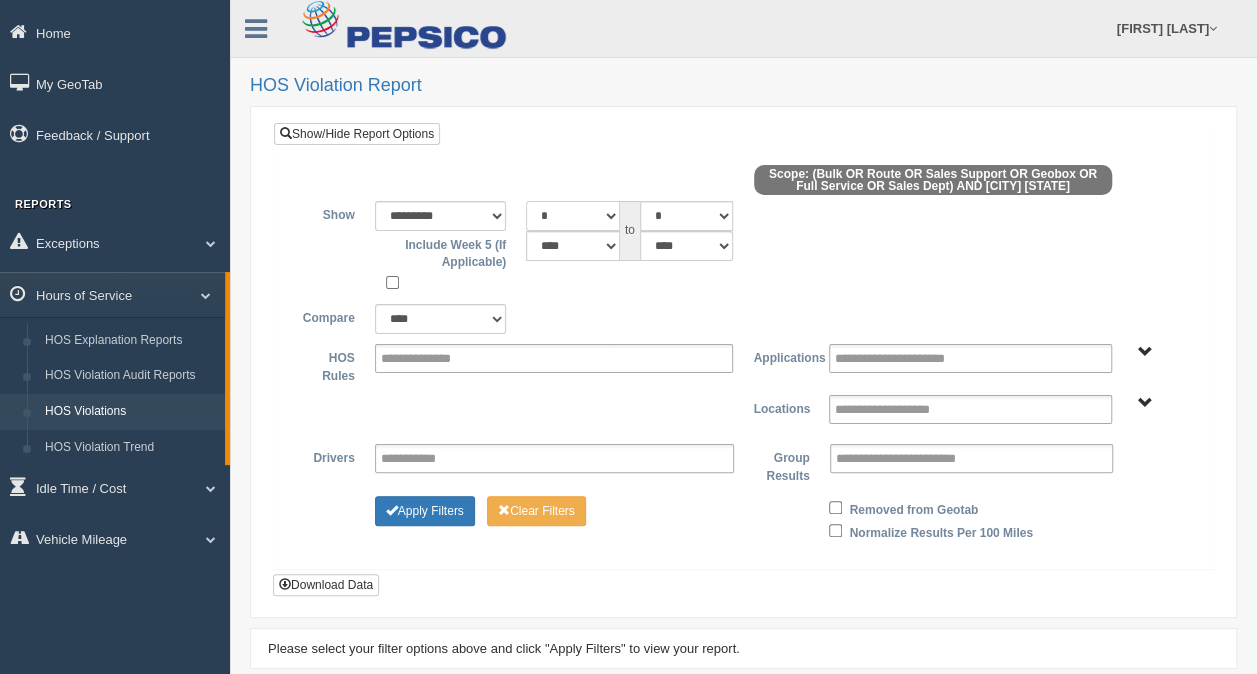 click on "*
*
*
*
*
*
*
*
*
**
**
**
**" at bounding box center (572, 216) 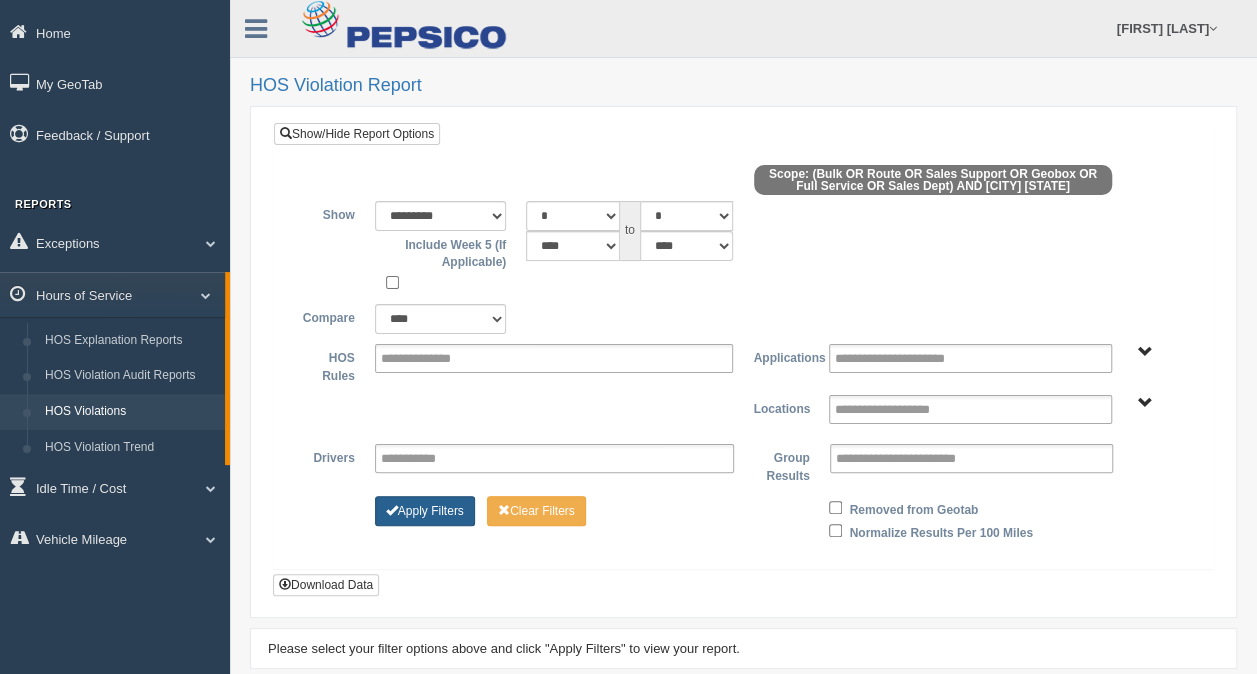 click on "Apply Filters" at bounding box center [425, 511] 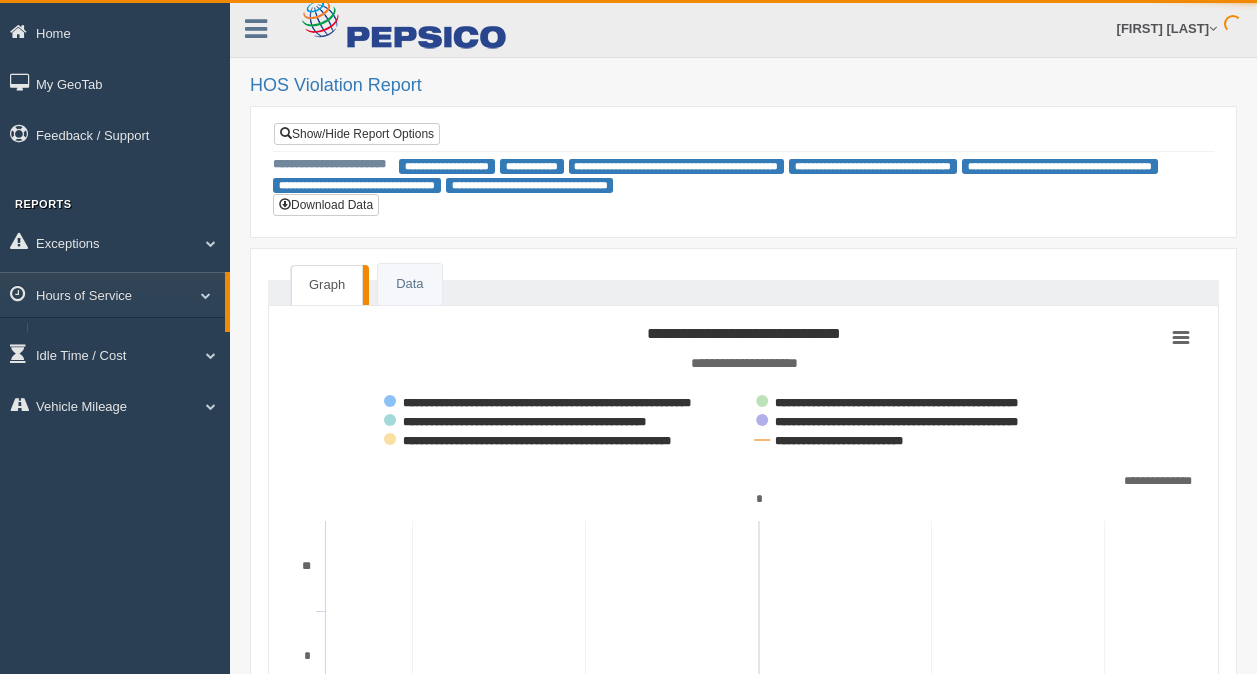 scroll, scrollTop: 0, scrollLeft: 0, axis: both 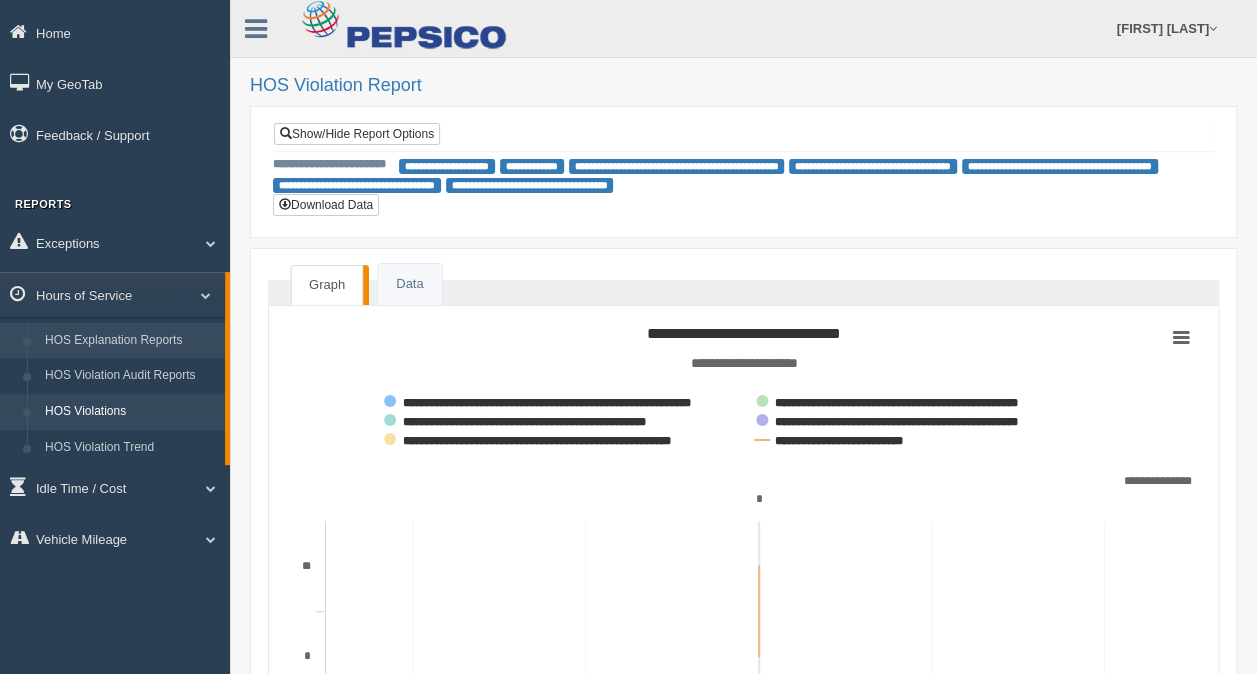 click on "HOS Explanation Reports" at bounding box center (130, 341) 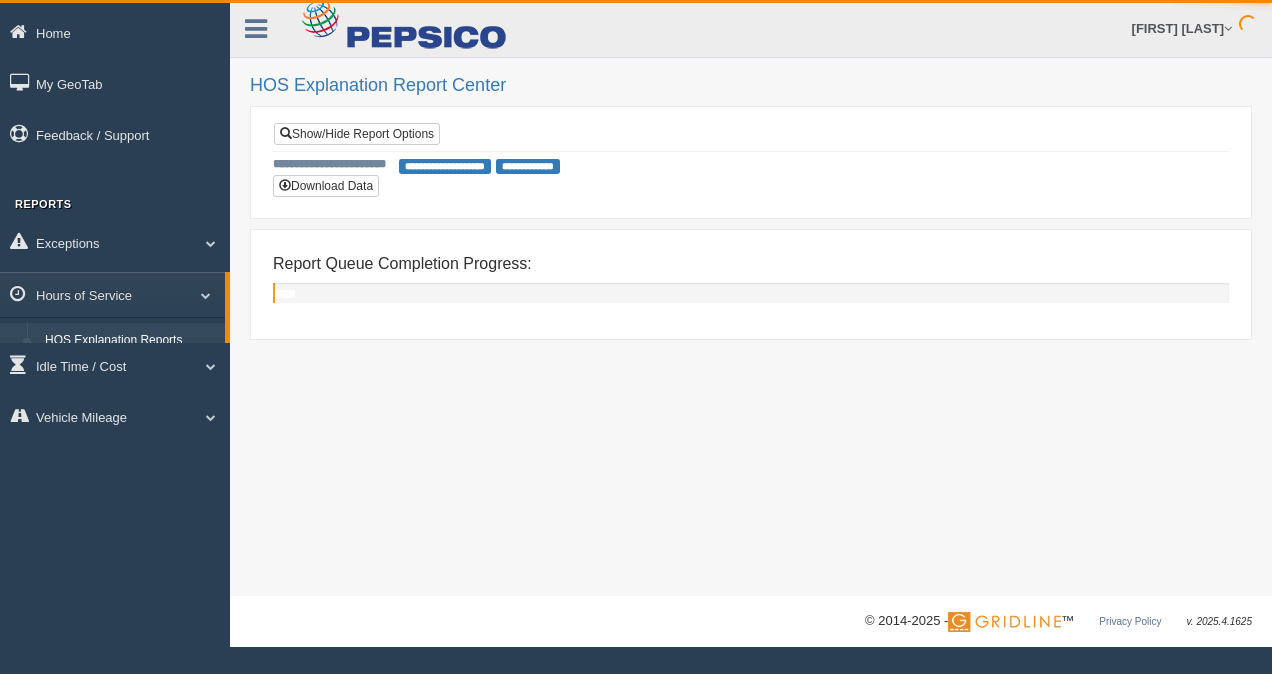 scroll, scrollTop: 0, scrollLeft: 0, axis: both 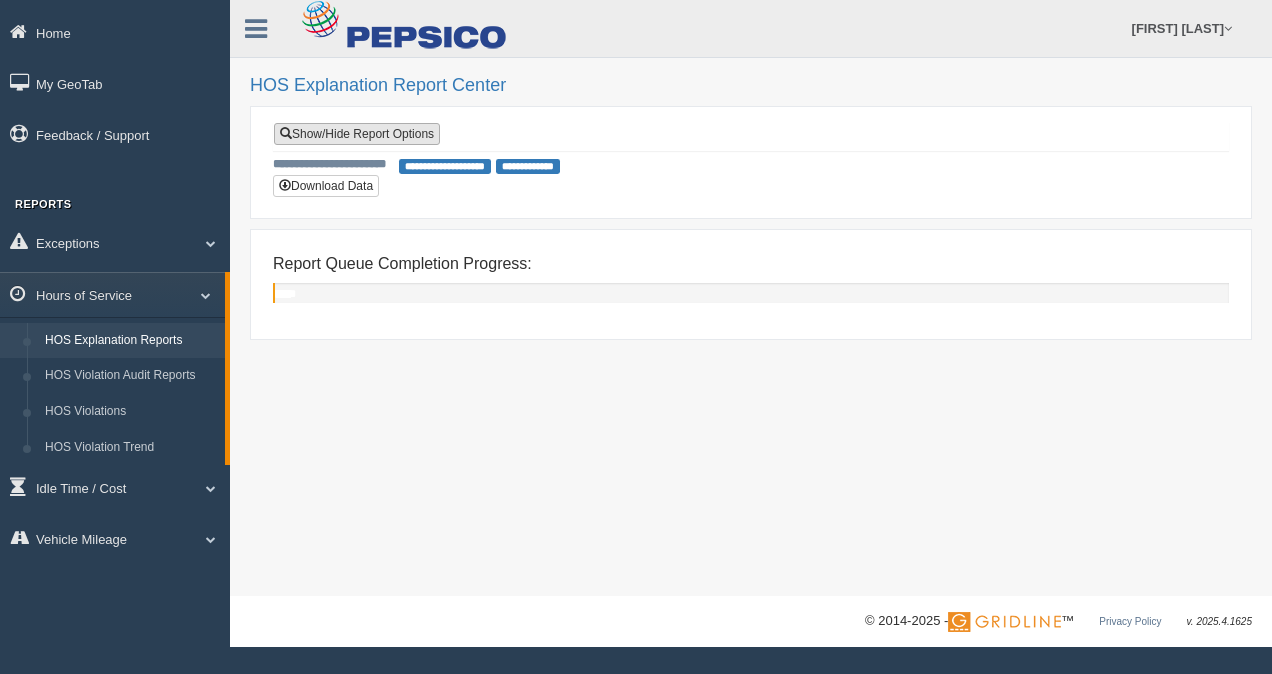 click on "Show/Hide Report Options" at bounding box center (357, 134) 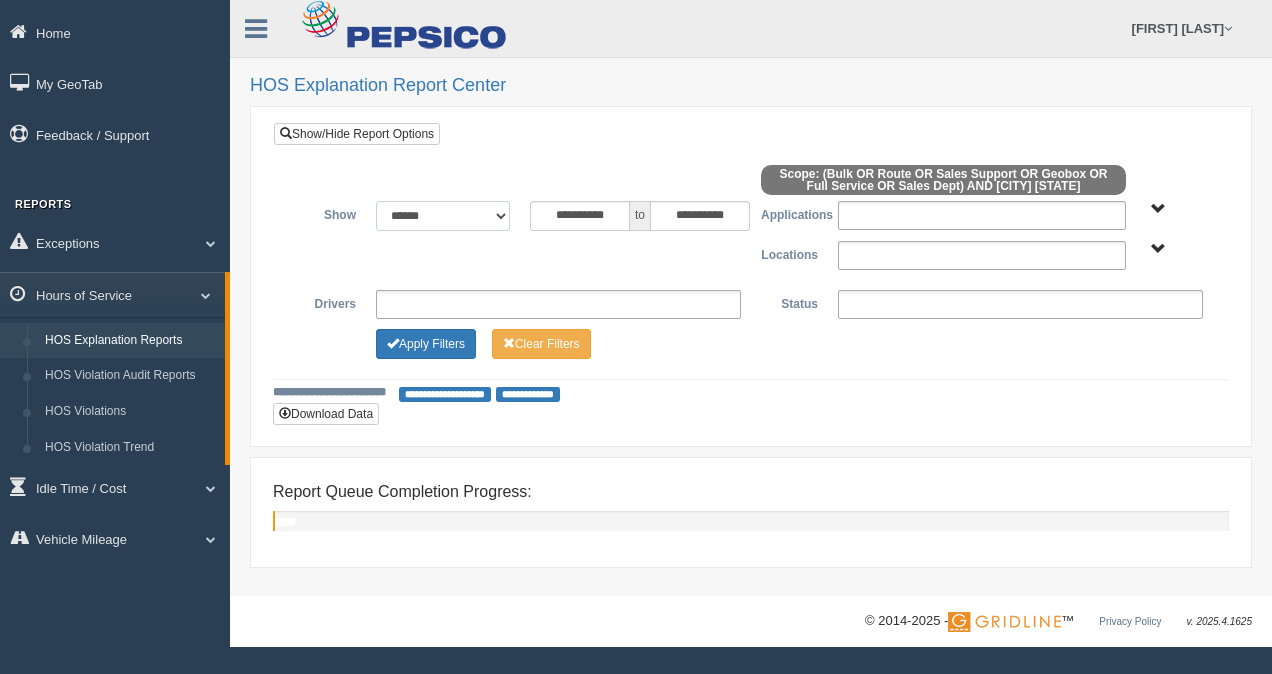 click on "**********" at bounding box center [443, 216] 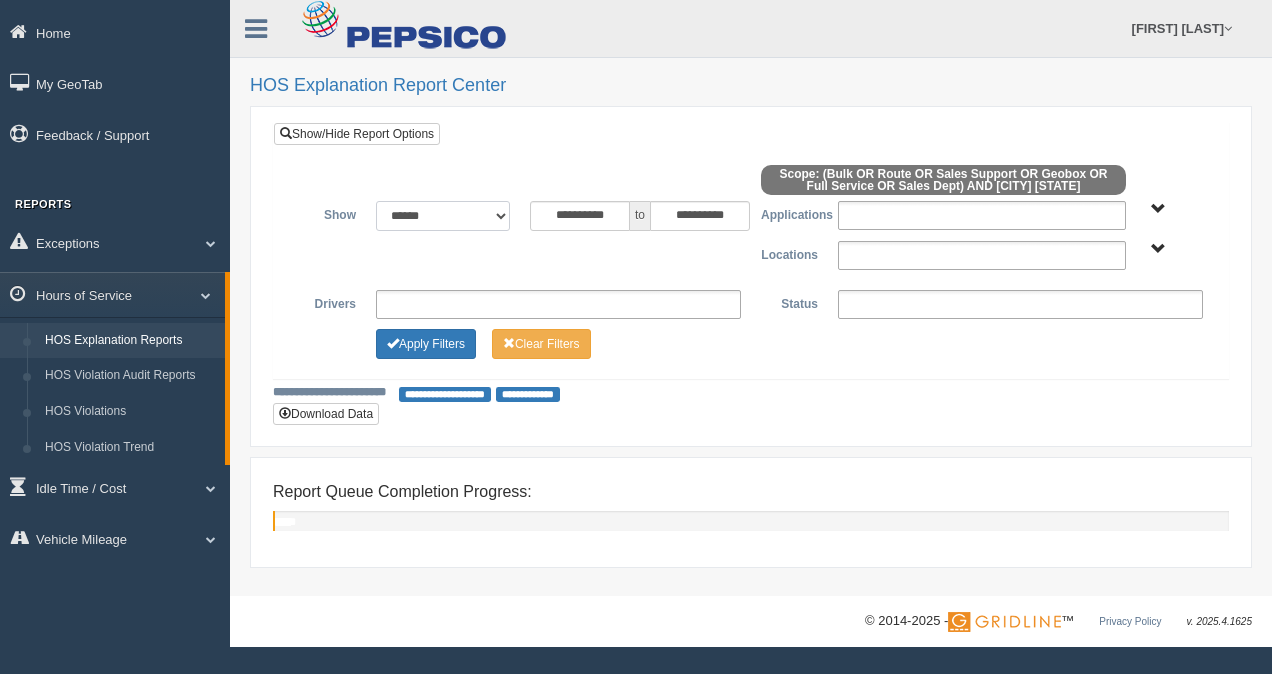 select on "*********" 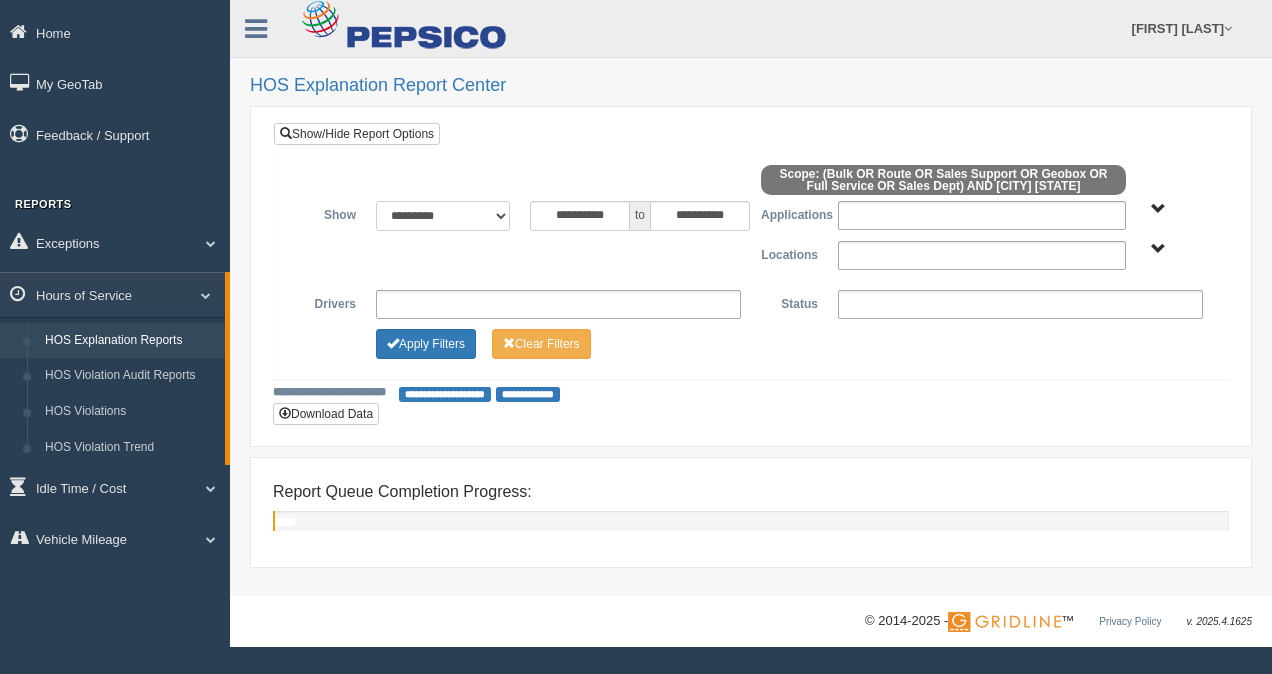 type on "*********" 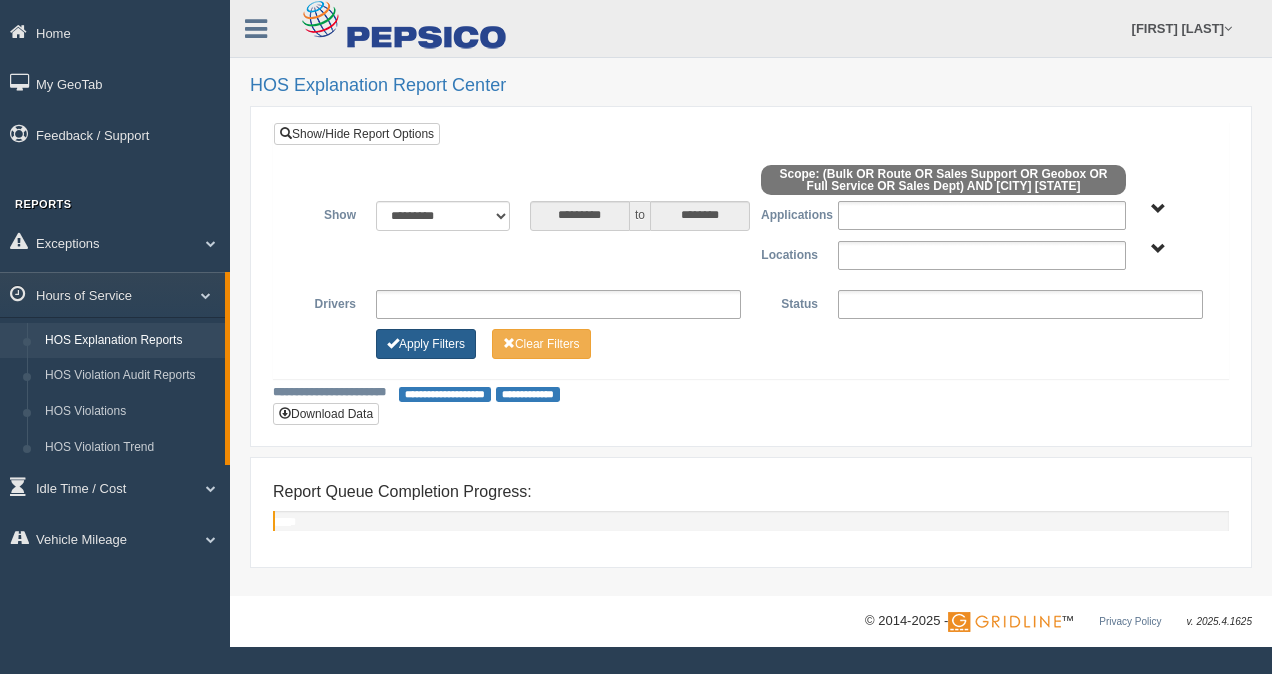 click on "Apply Filters" at bounding box center [426, 344] 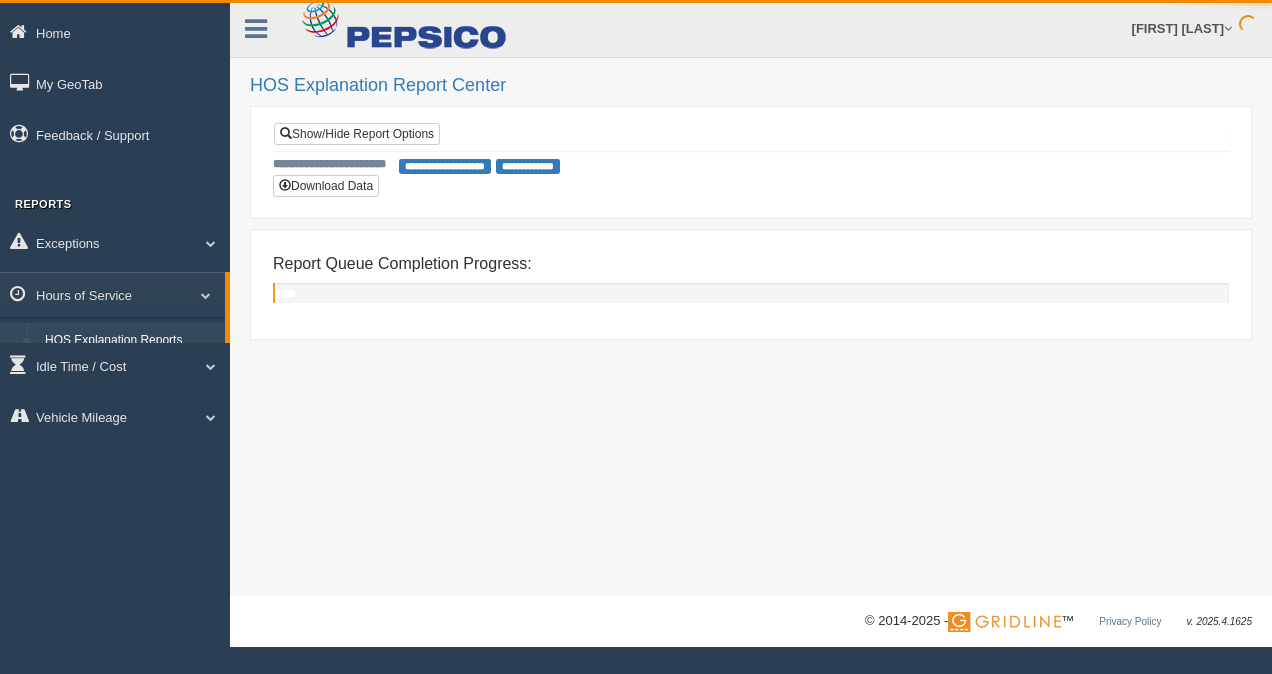 scroll, scrollTop: 0, scrollLeft: 0, axis: both 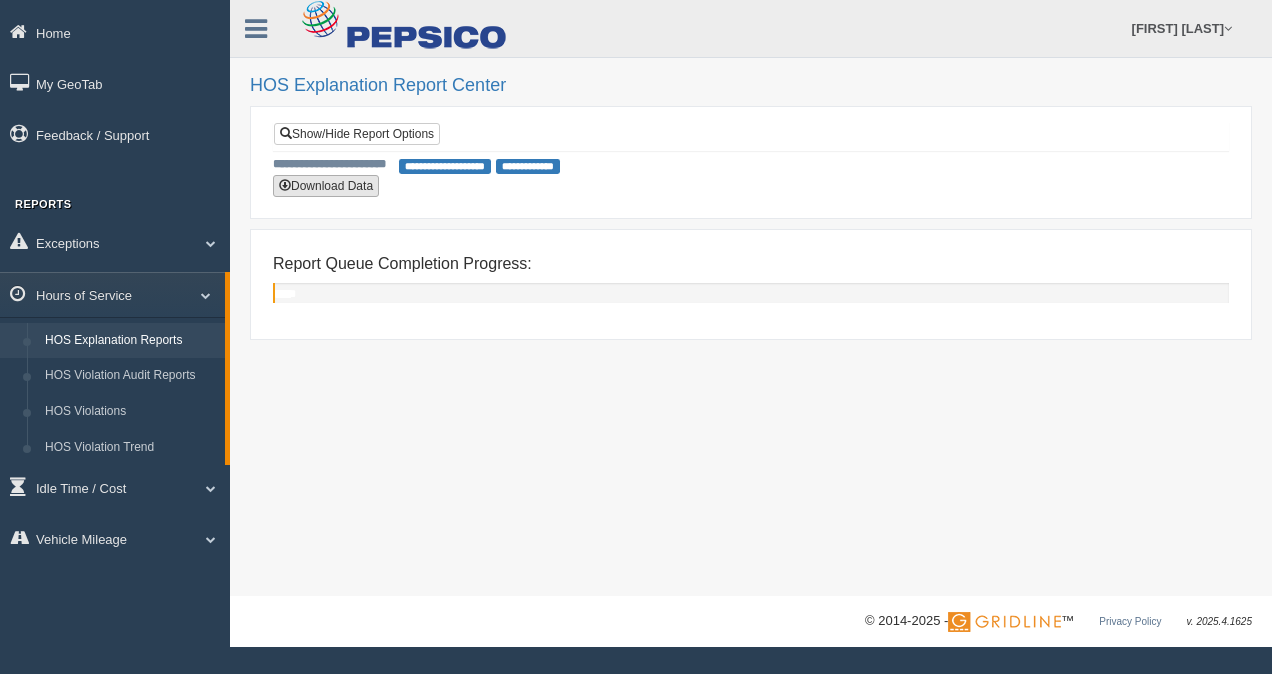 click on "Download Data" at bounding box center (326, 186) 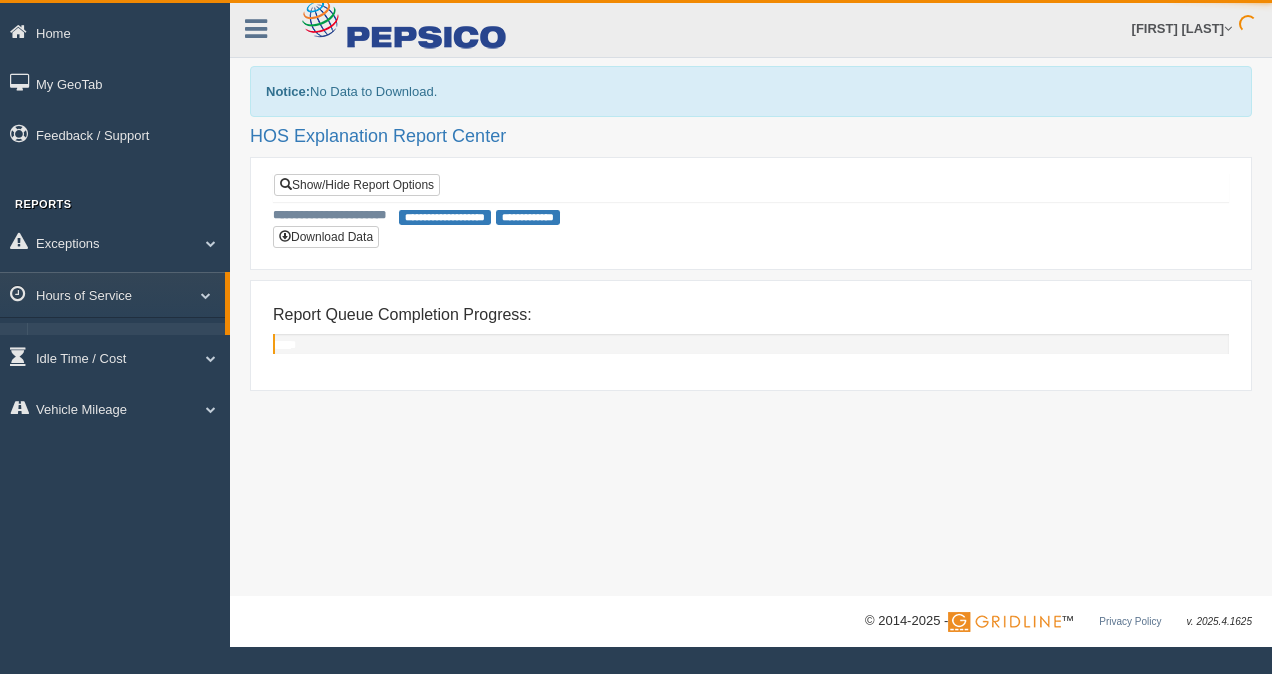 scroll, scrollTop: 0, scrollLeft: 0, axis: both 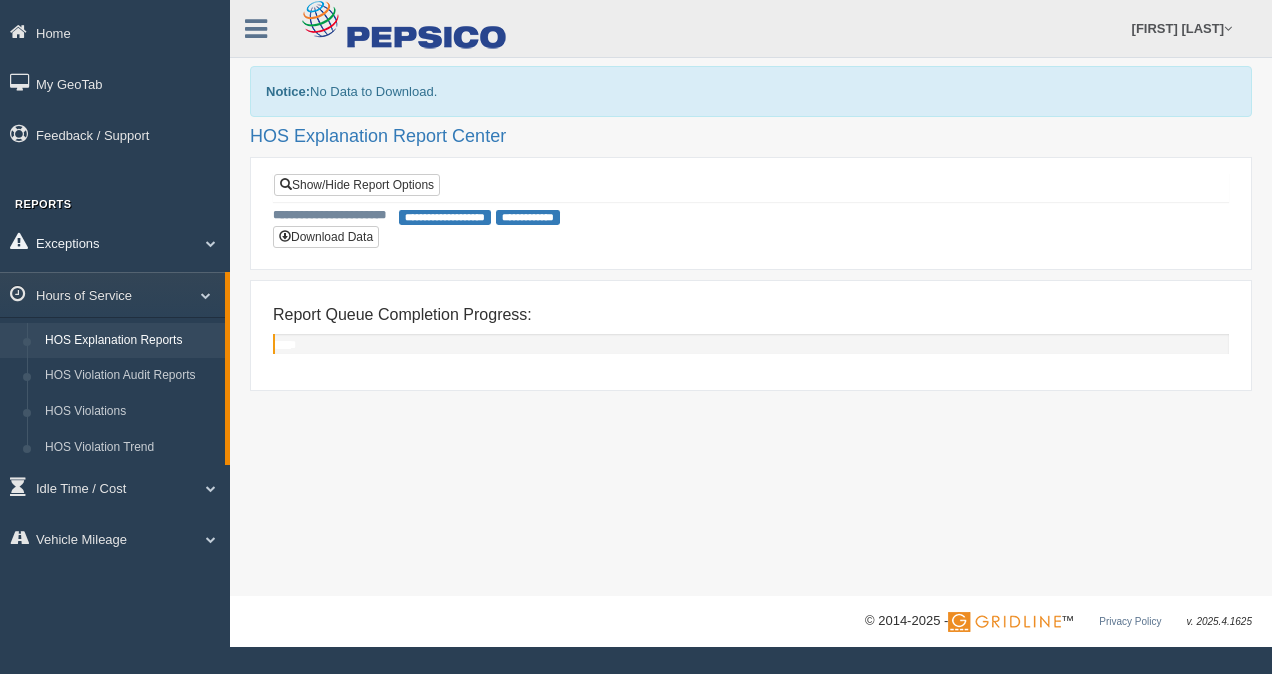 click on "Exceptions" at bounding box center (115, 242) 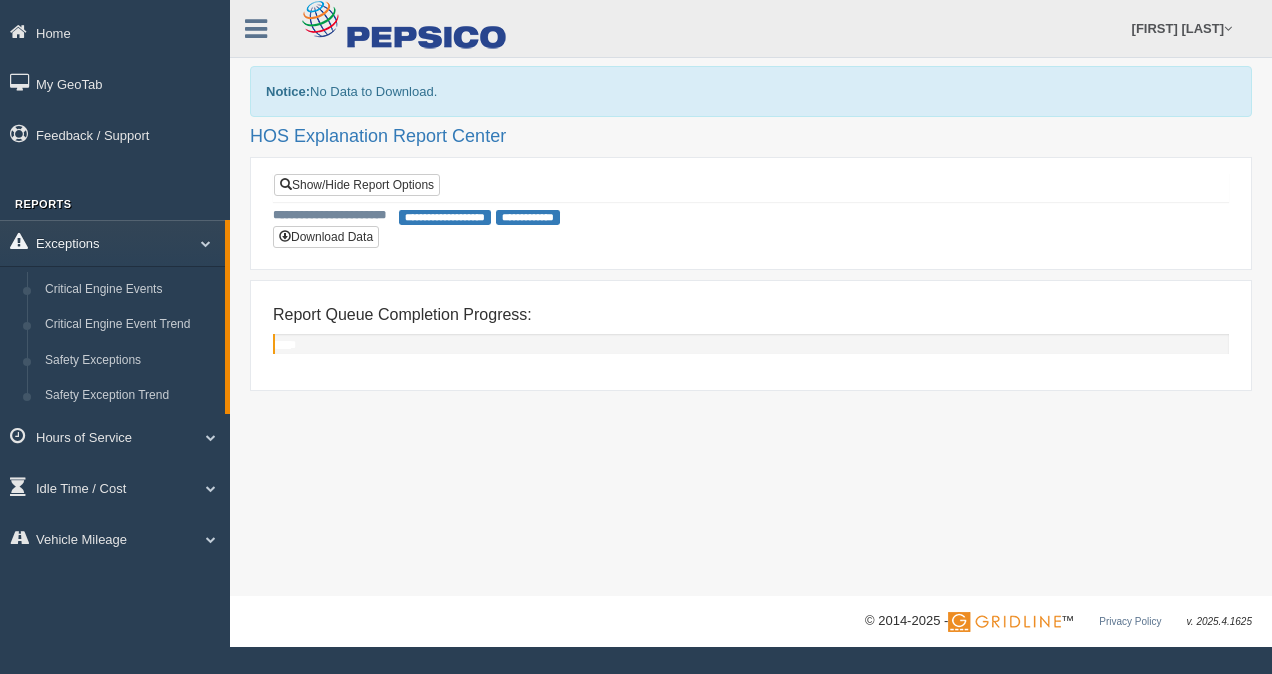 click on "Exceptions" at bounding box center (112, 242) 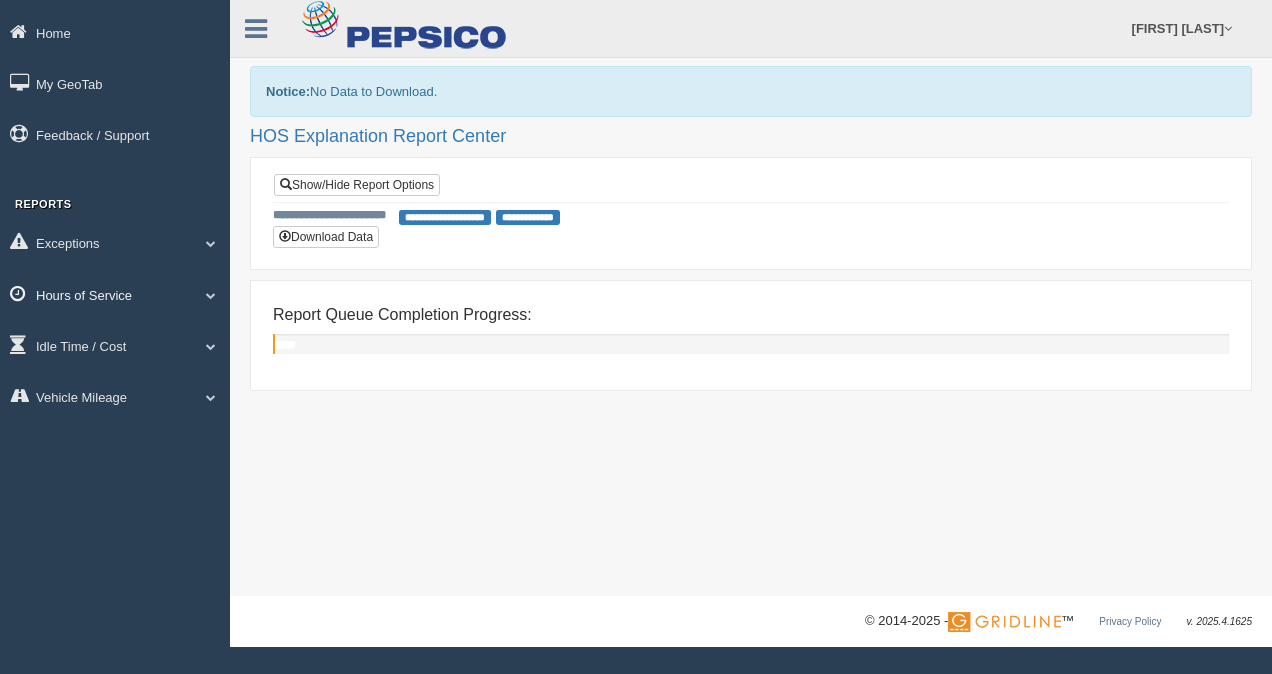 click on "Hours of Service" at bounding box center [115, 294] 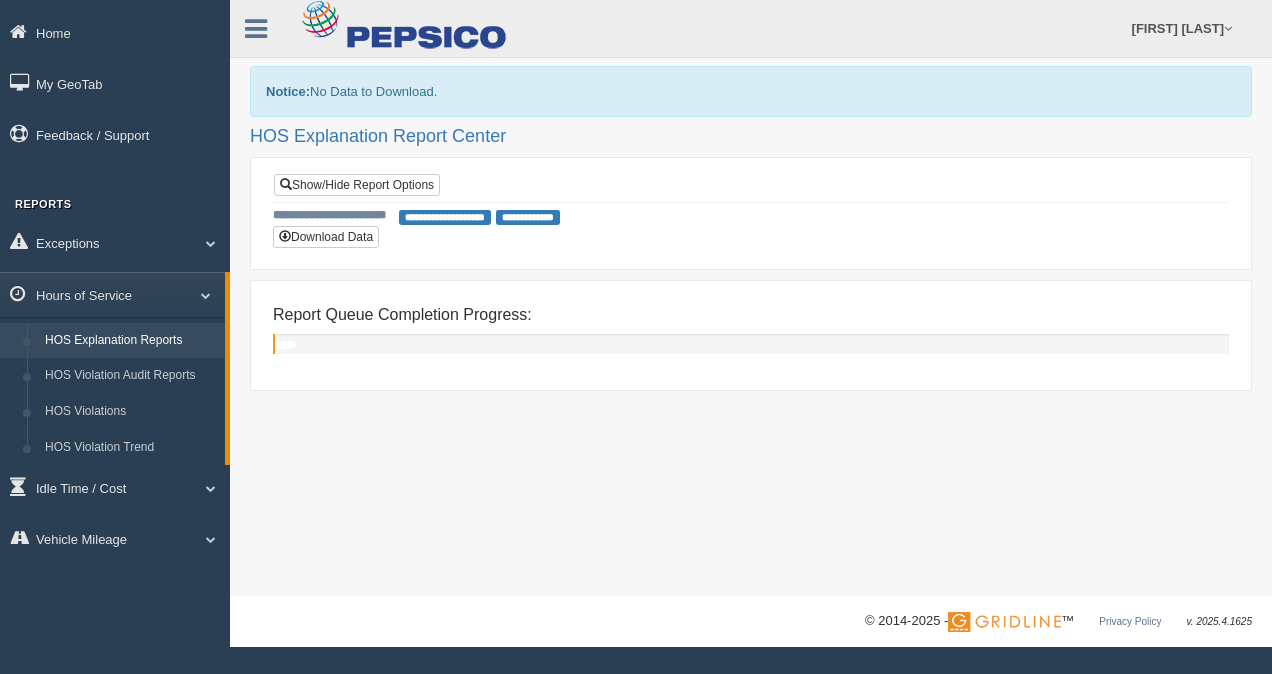 click on "HOS Explanation Reports" at bounding box center [130, 341] 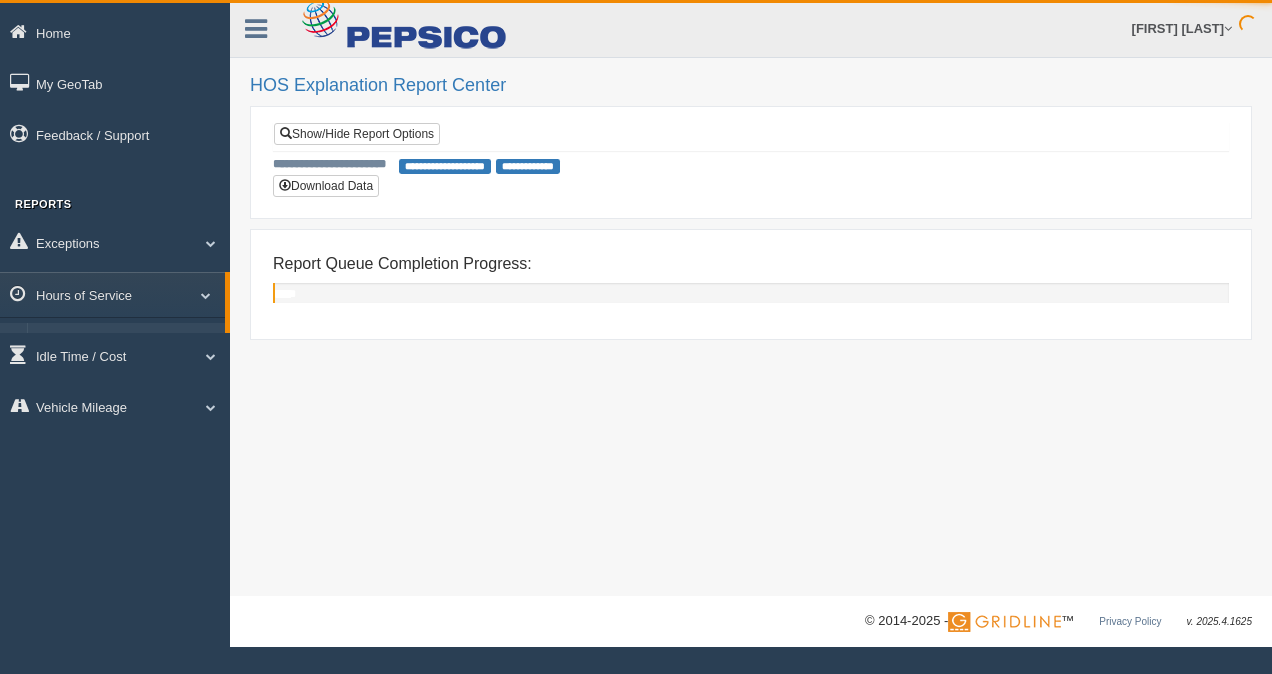 scroll, scrollTop: 0, scrollLeft: 0, axis: both 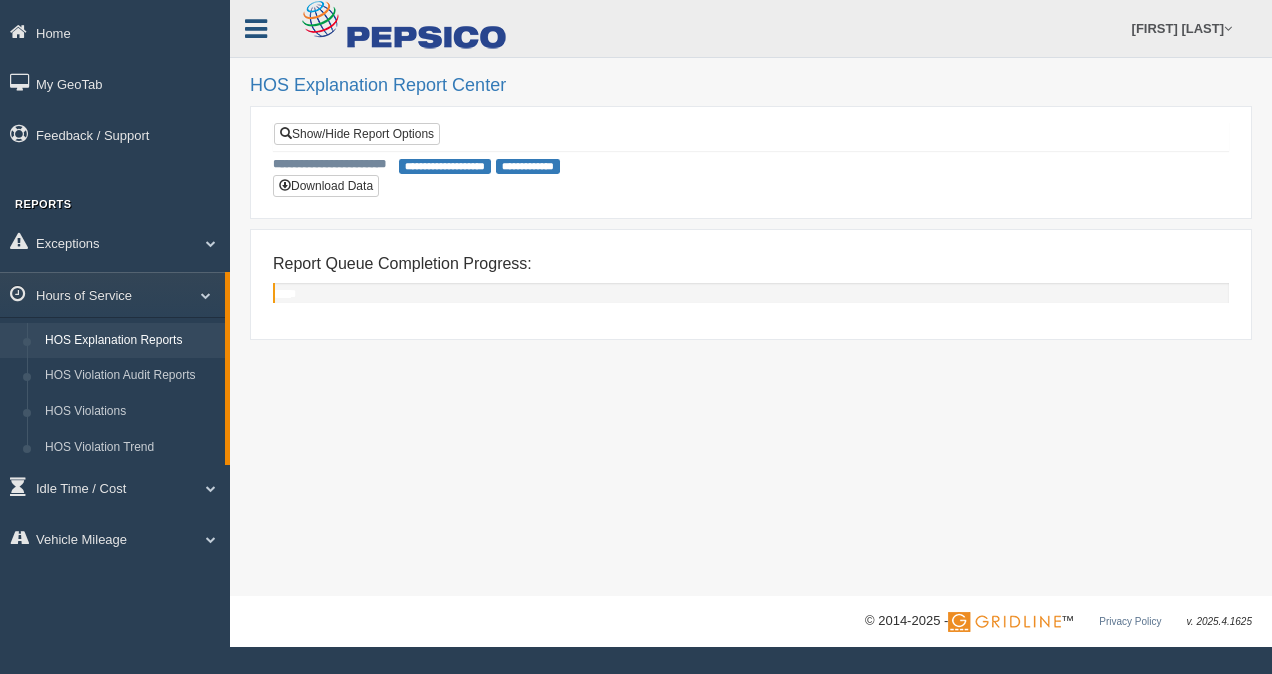 click at bounding box center (256, 29) 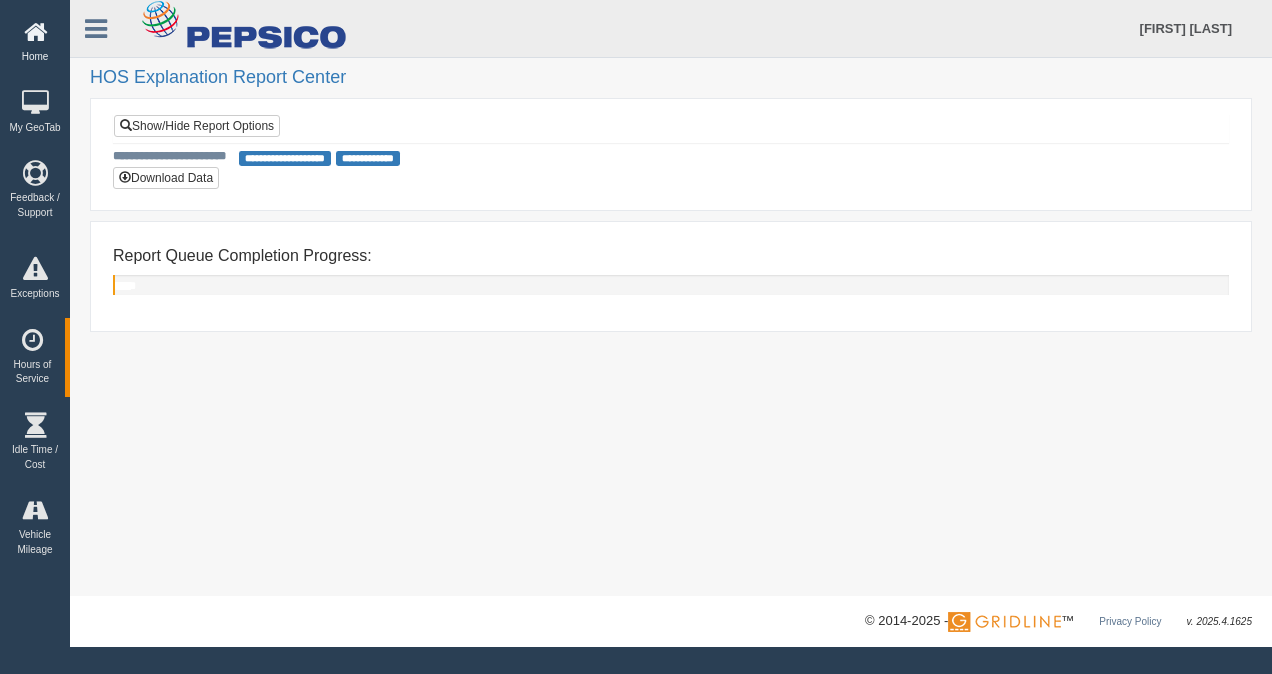 click at bounding box center [35, 32] 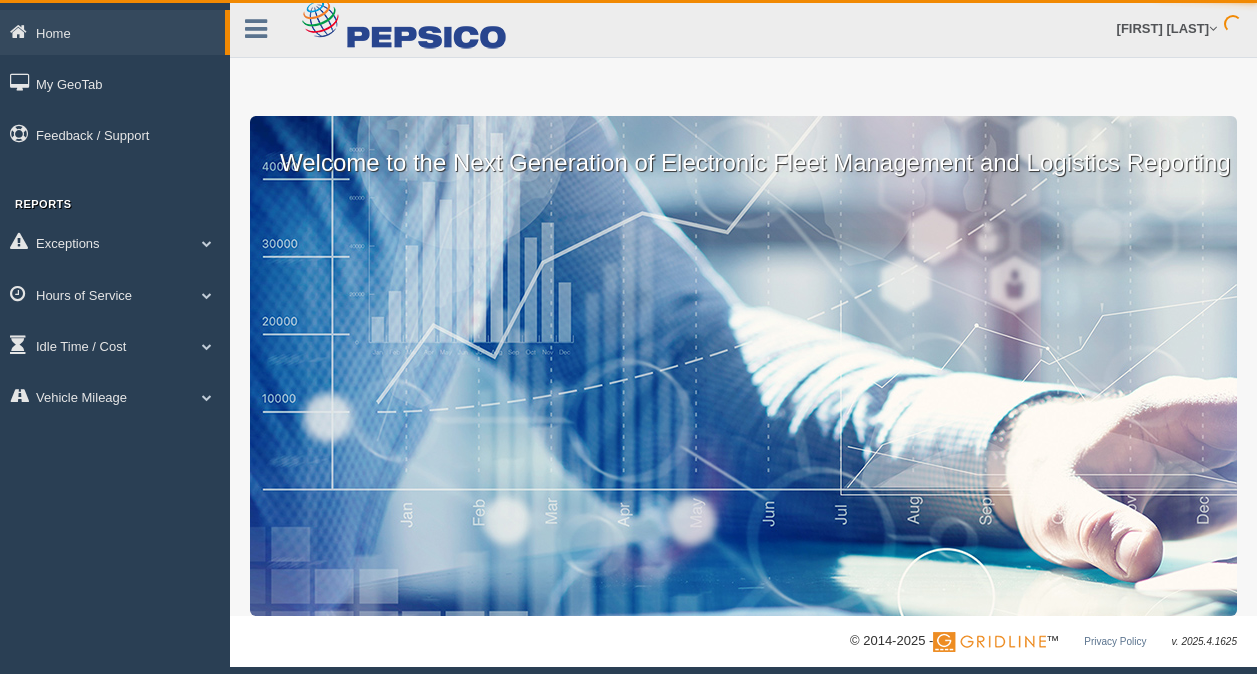scroll, scrollTop: 0, scrollLeft: 0, axis: both 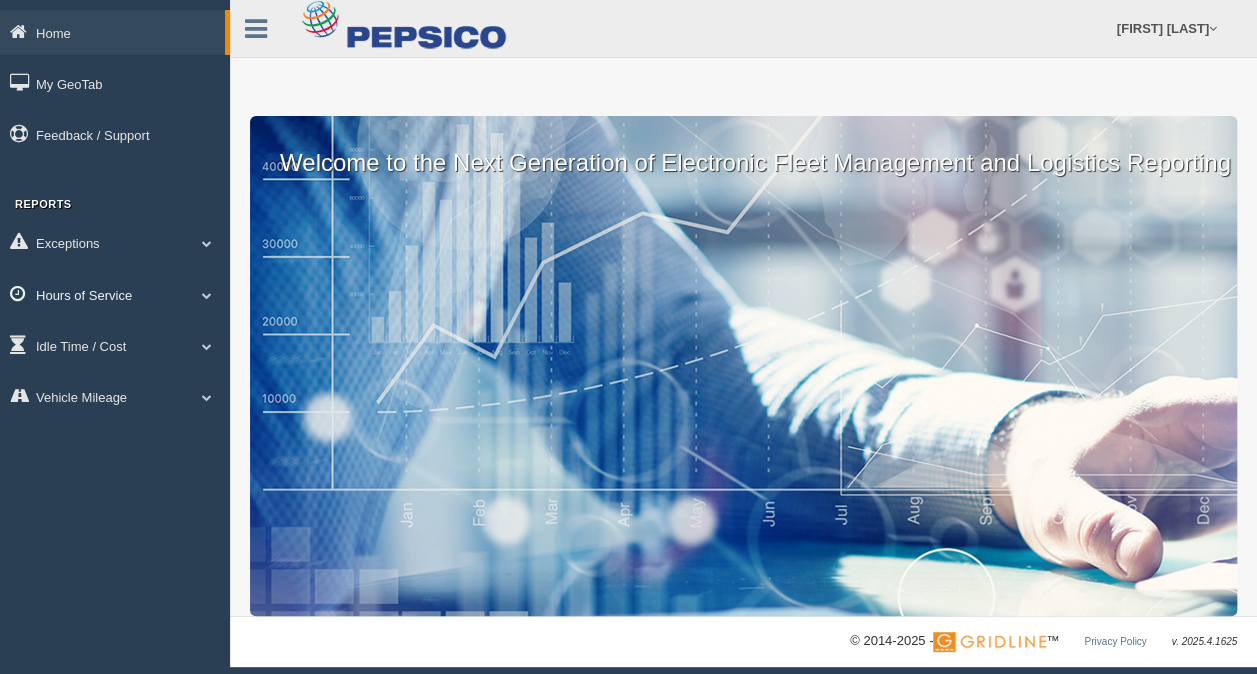click on "Hours of Service" at bounding box center [115, 294] 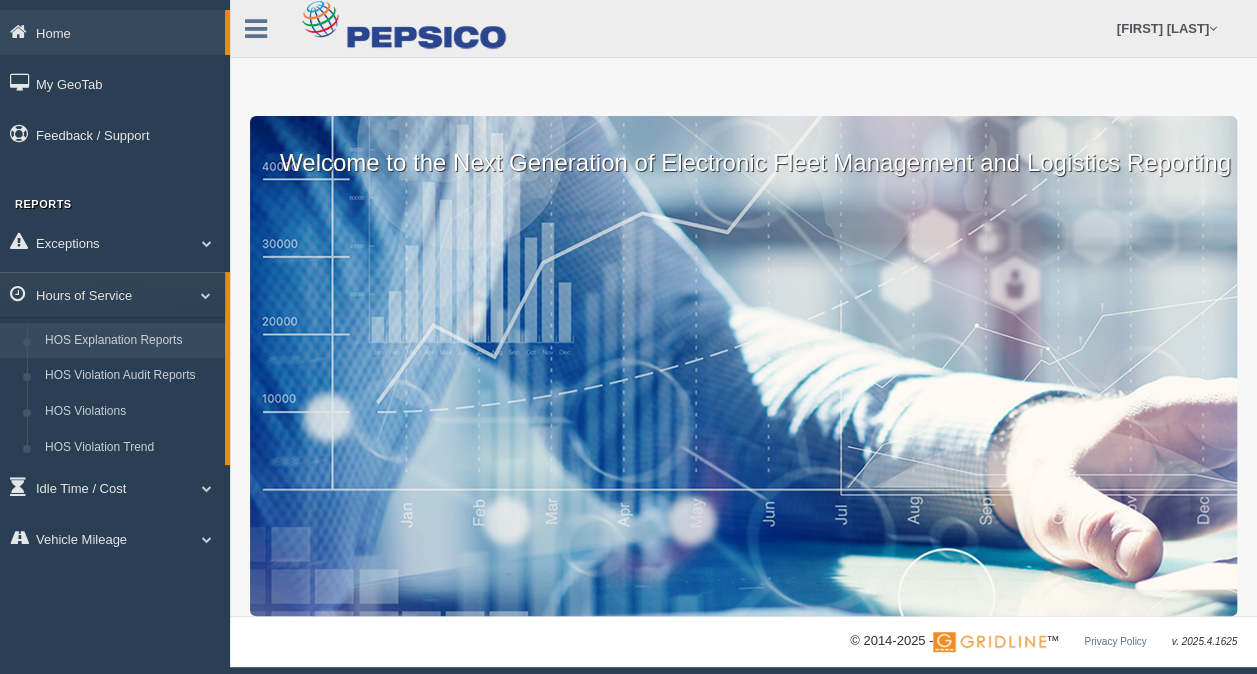 click on "HOS Explanation Reports" at bounding box center [130, 341] 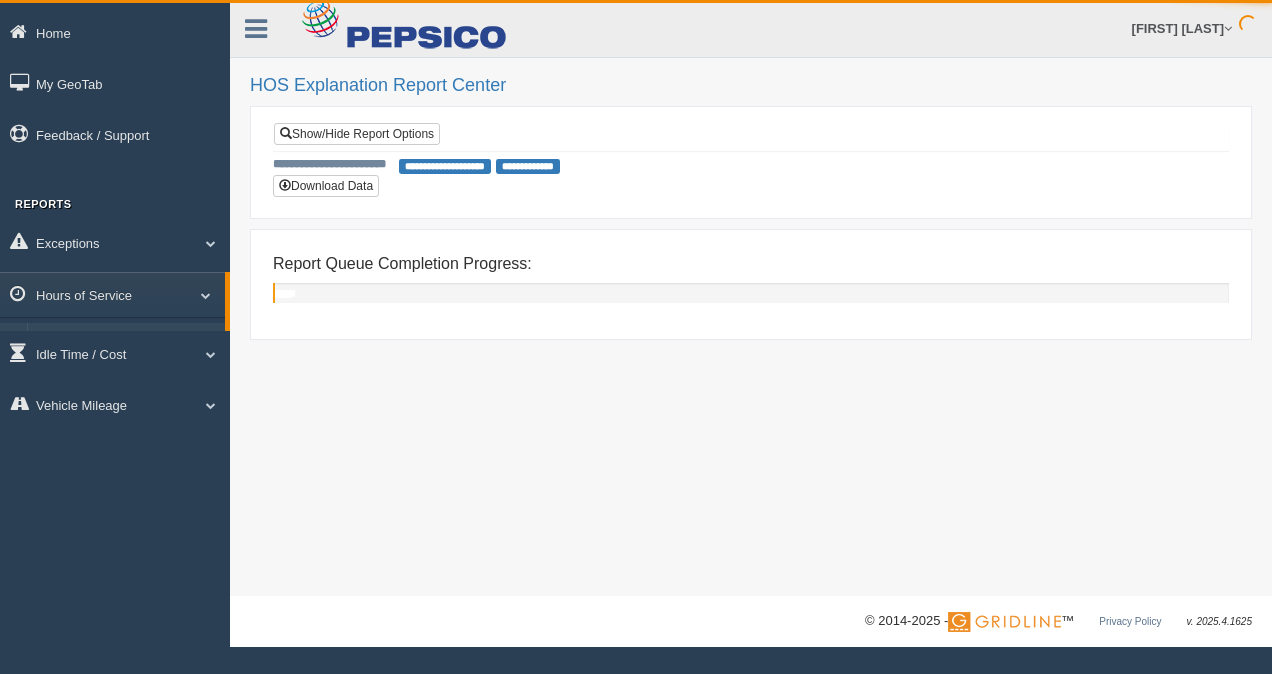 scroll, scrollTop: 0, scrollLeft: 0, axis: both 